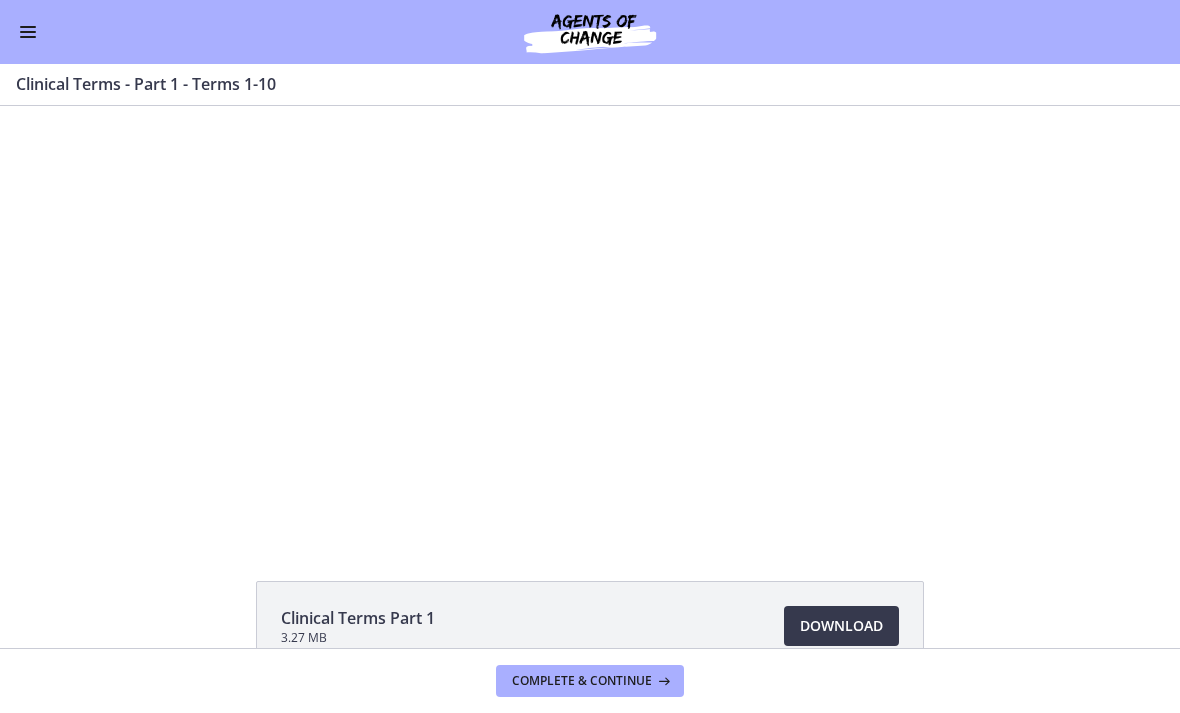scroll, scrollTop: 0, scrollLeft: 0, axis: both 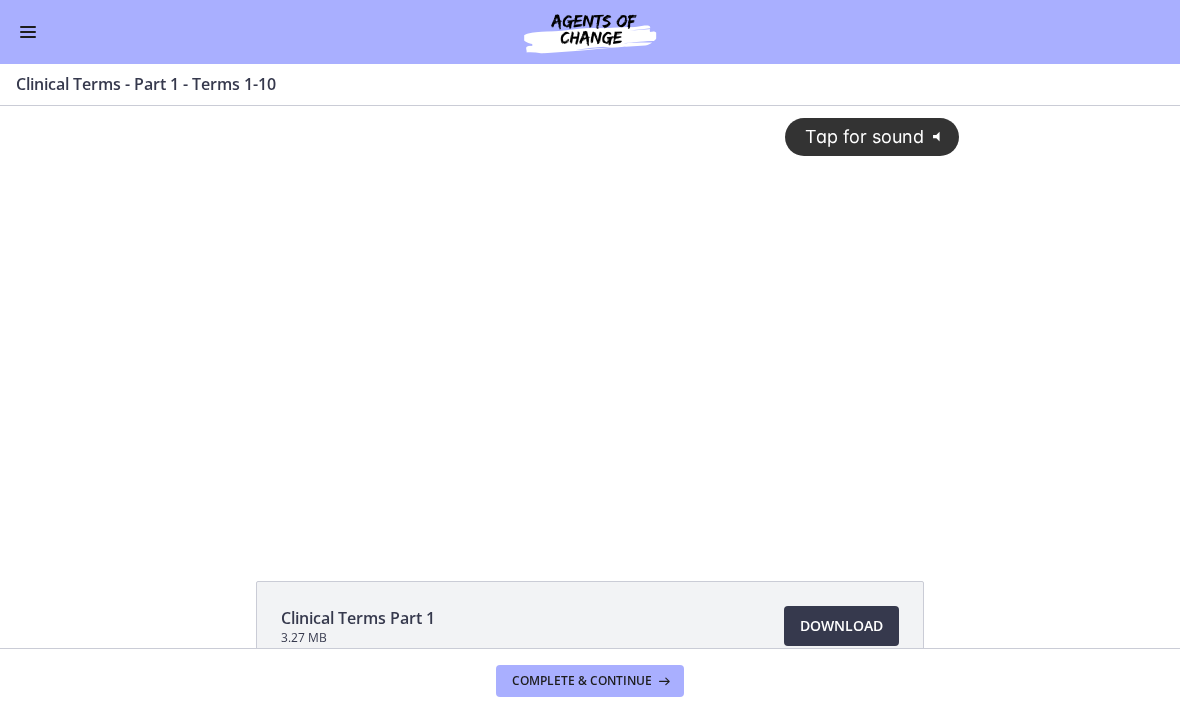 click on "Tap for sound" at bounding box center (855, 136) 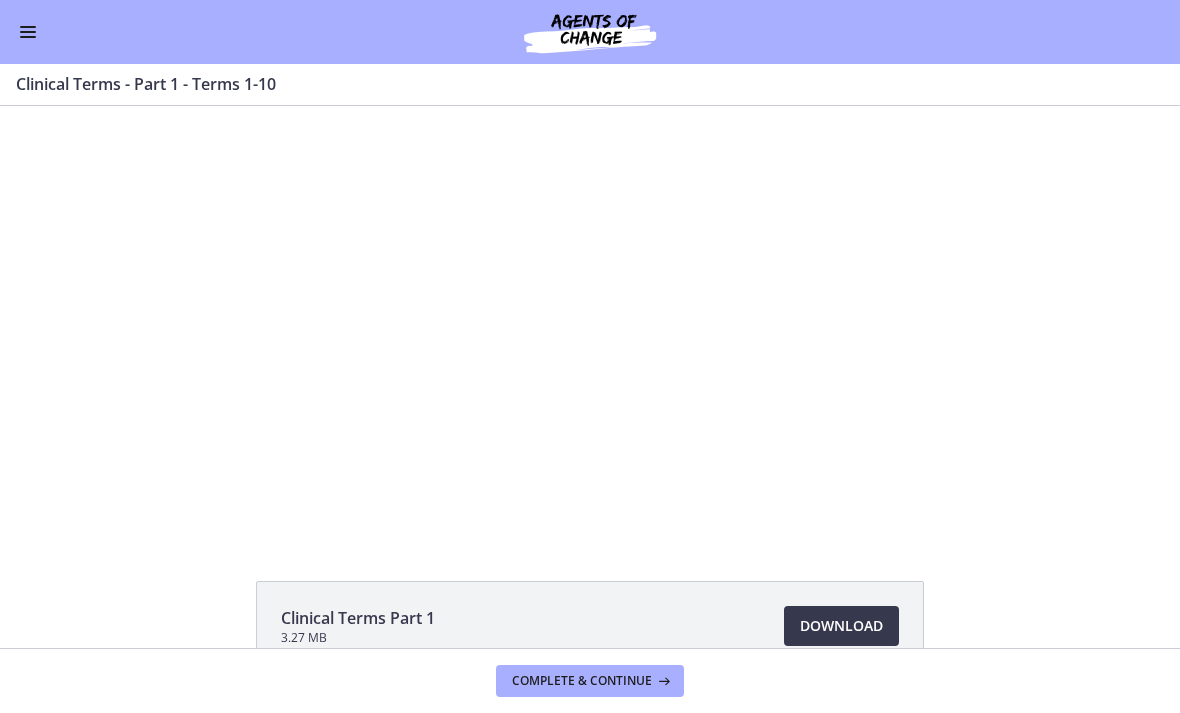 click at bounding box center (590, 320) 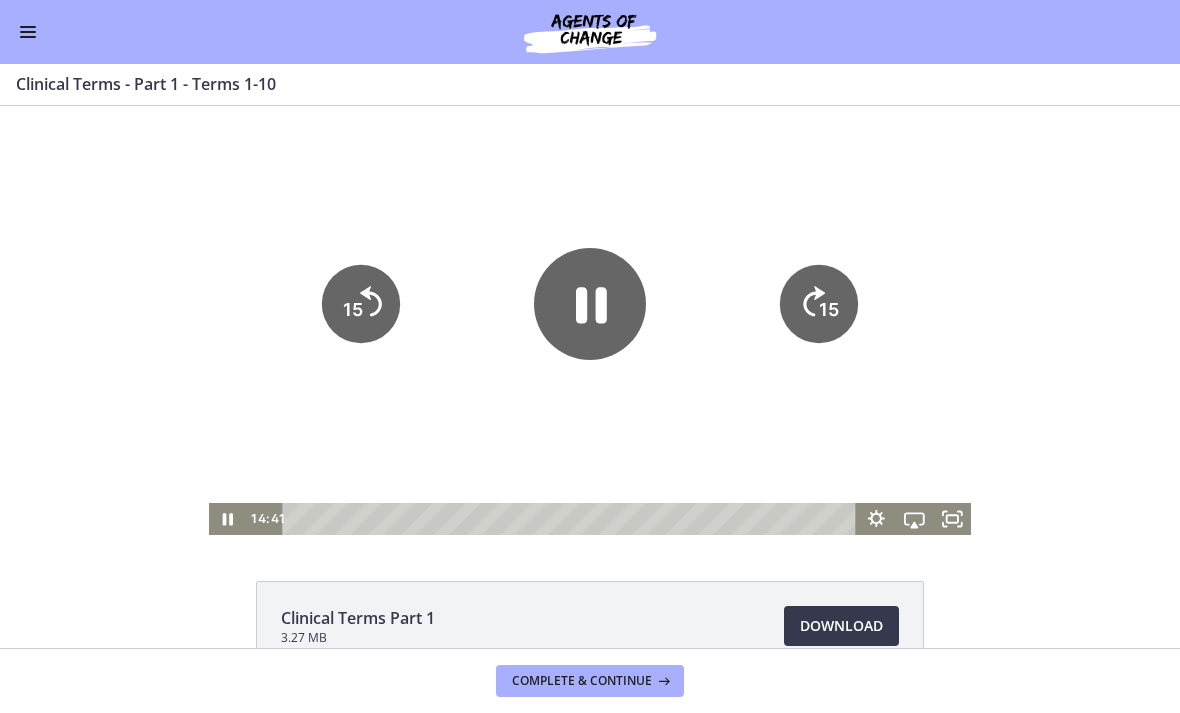 click at bounding box center [590, 320] 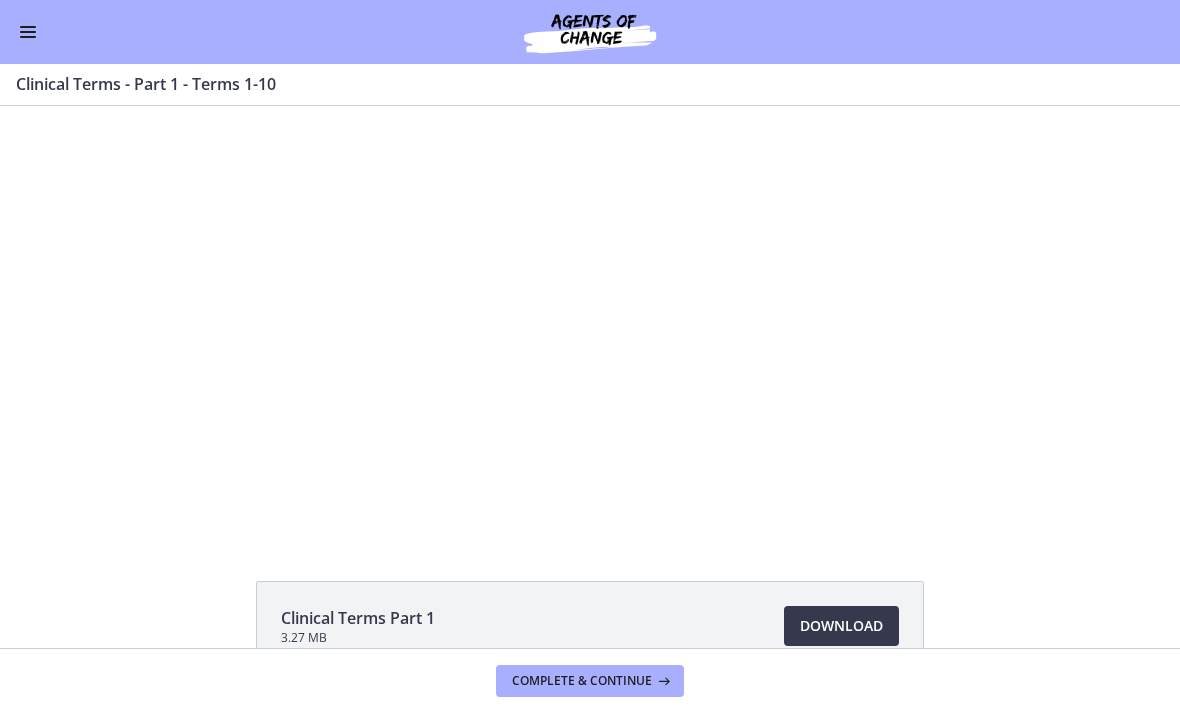click at bounding box center (590, 320) 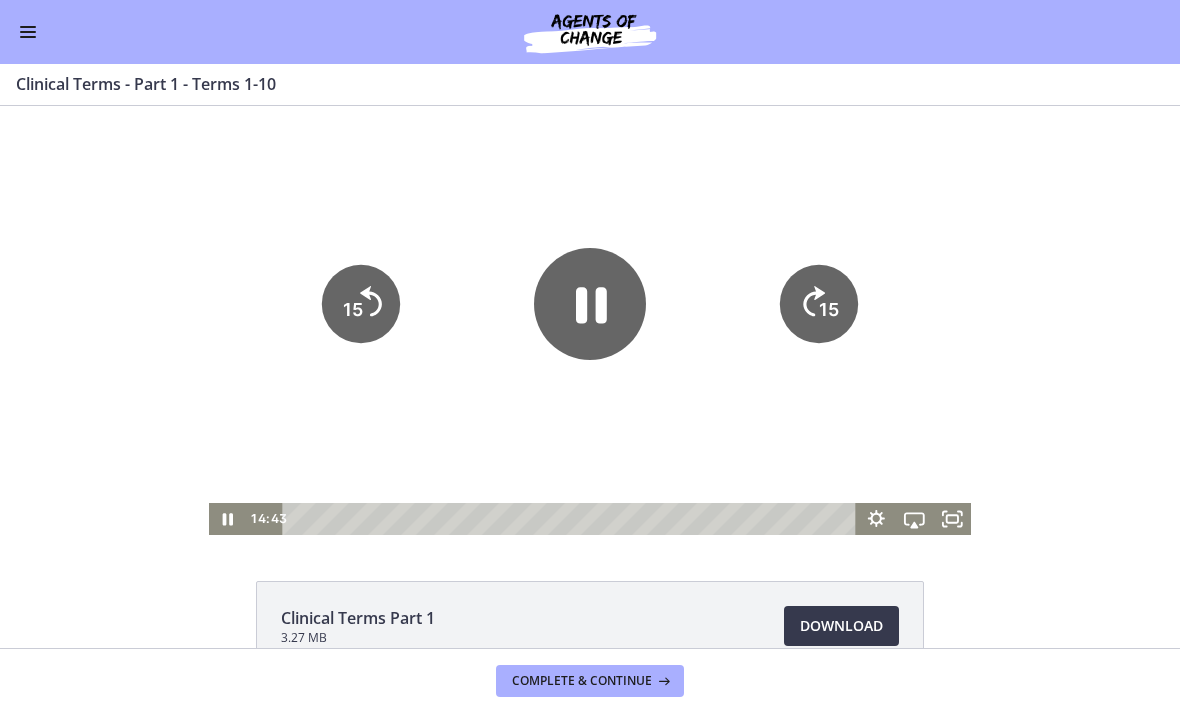 click 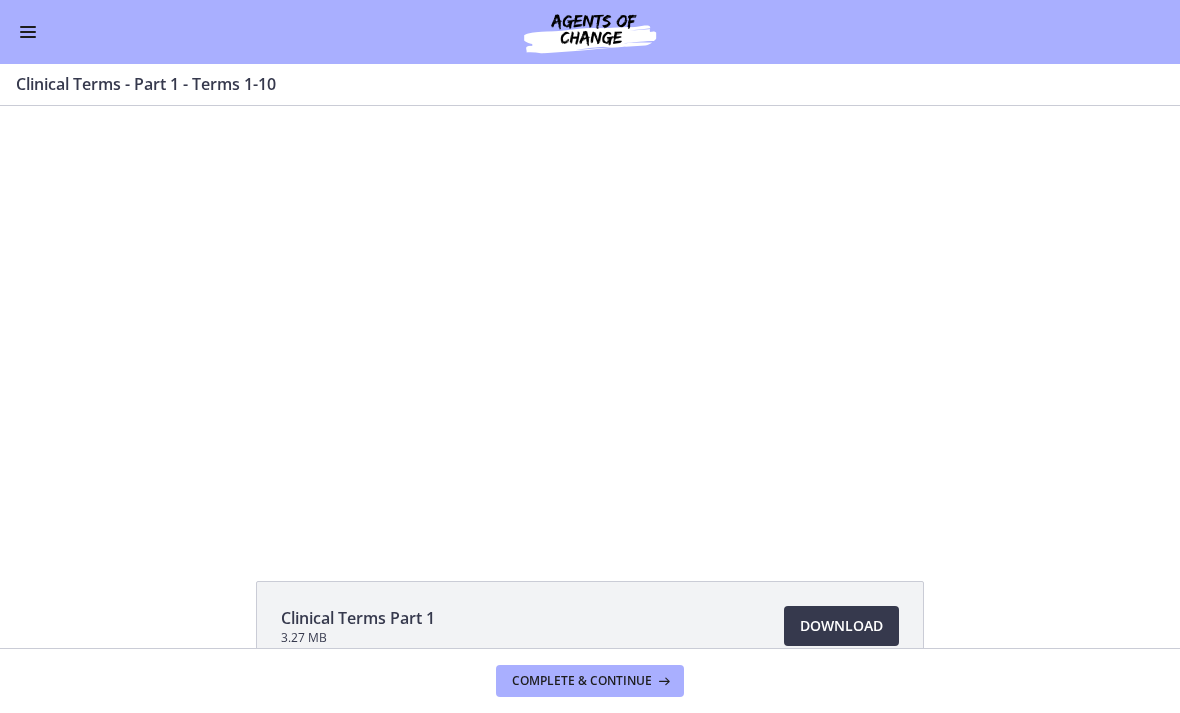 click on "Clinical Terms Part 1
3.27 MB
Download
Opens in a new window" 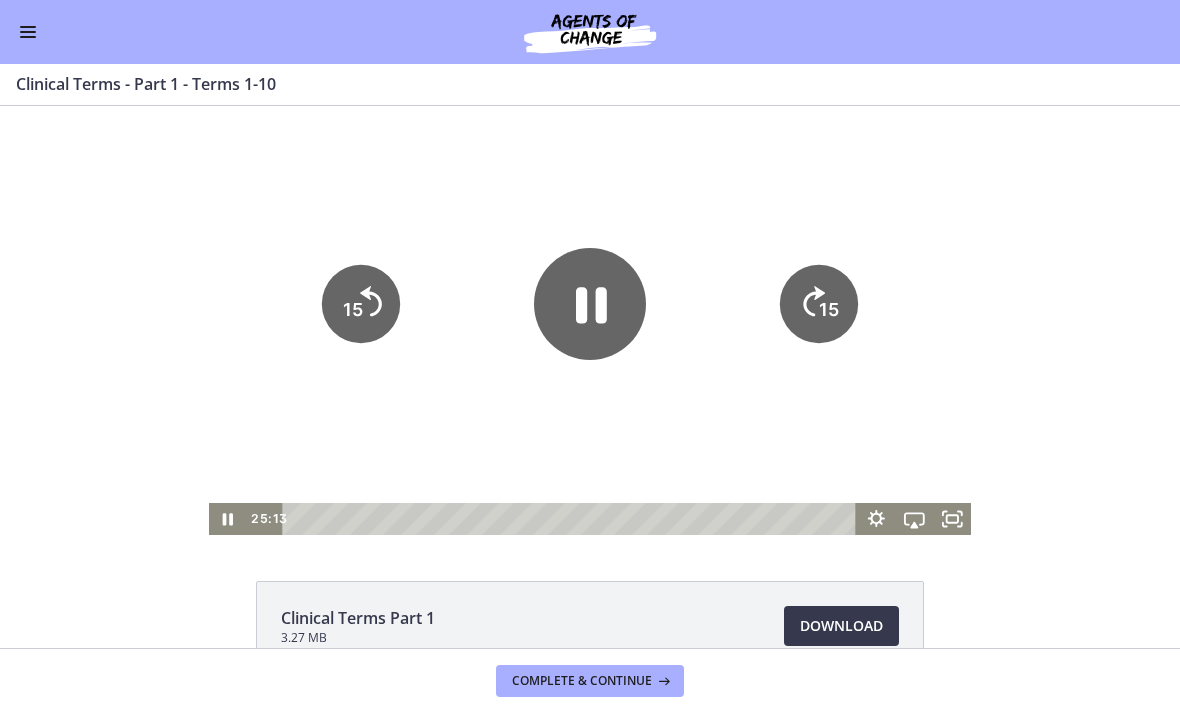 click on "15" 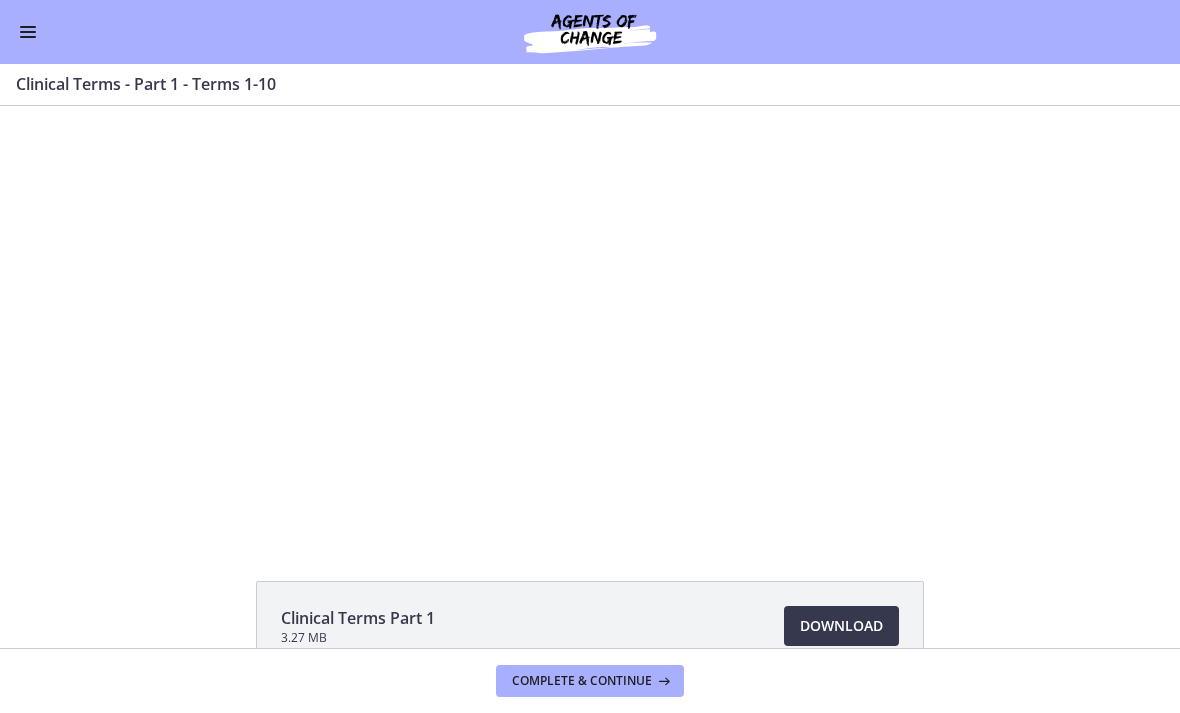 click at bounding box center (590, 320) 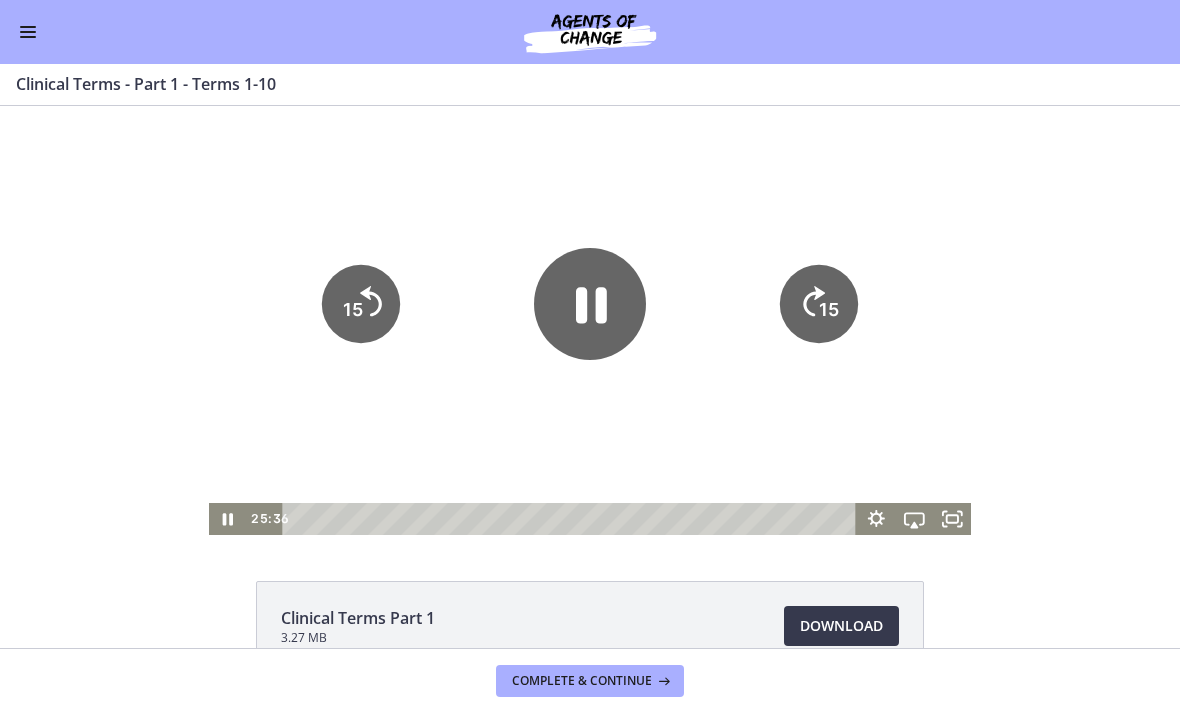 click on "15" 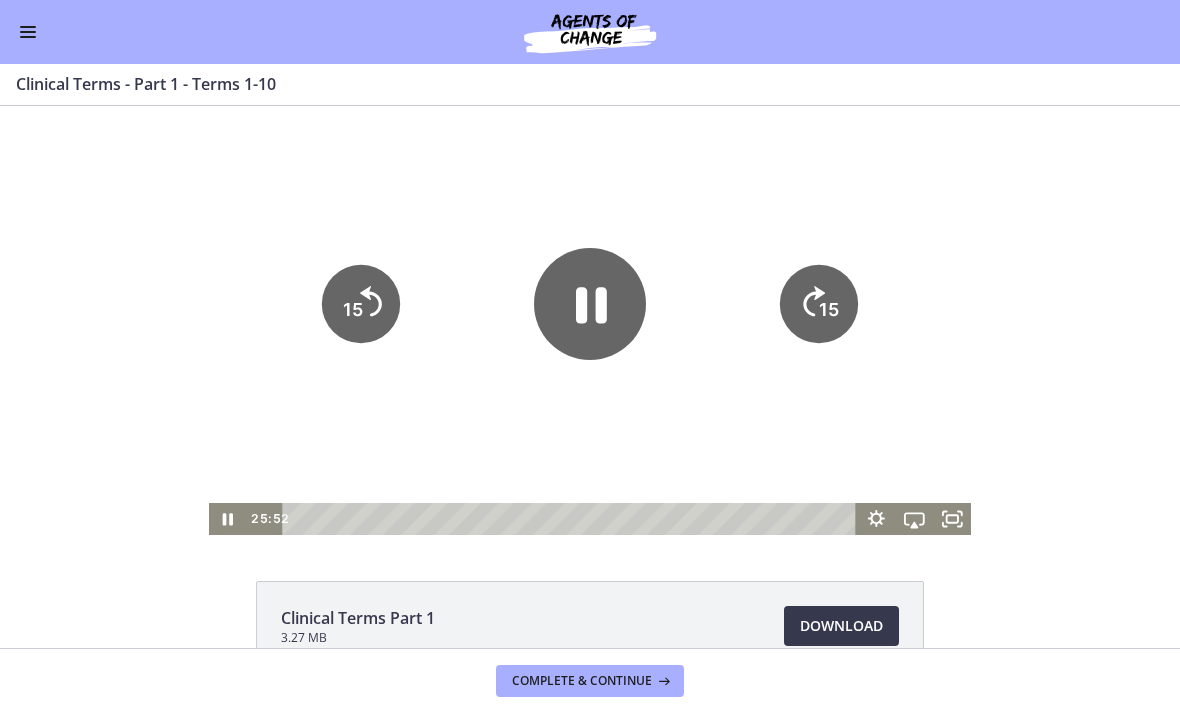 click on "15" 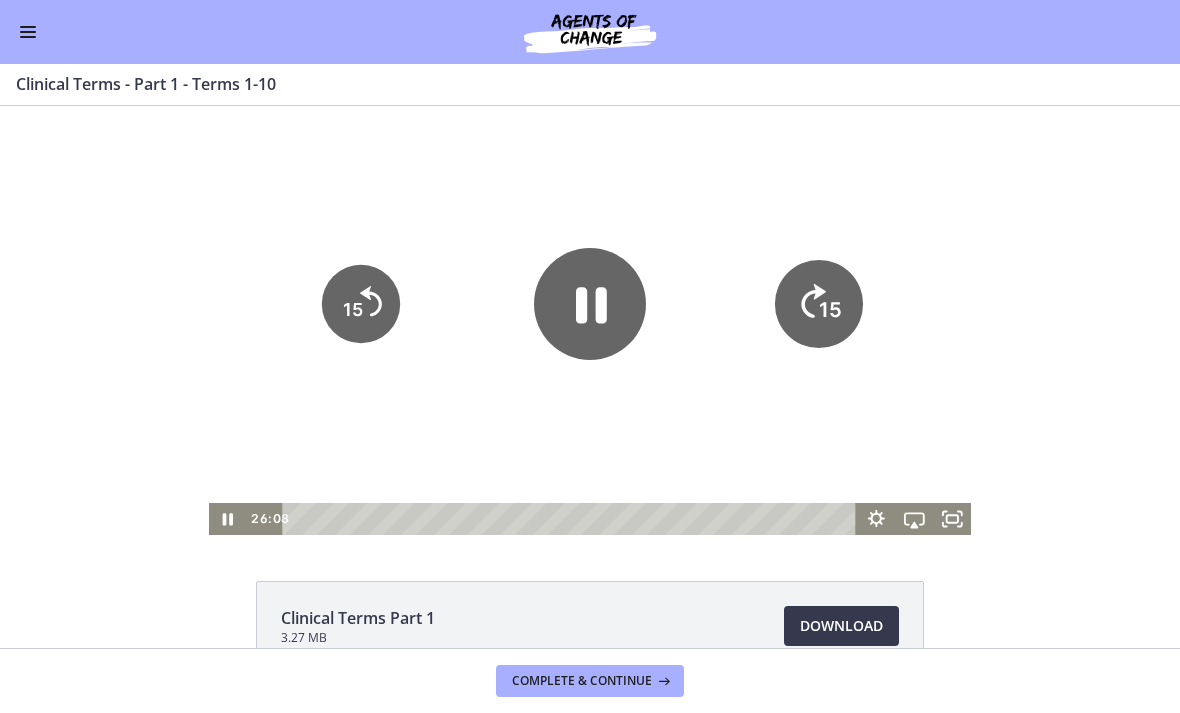 click on "15" 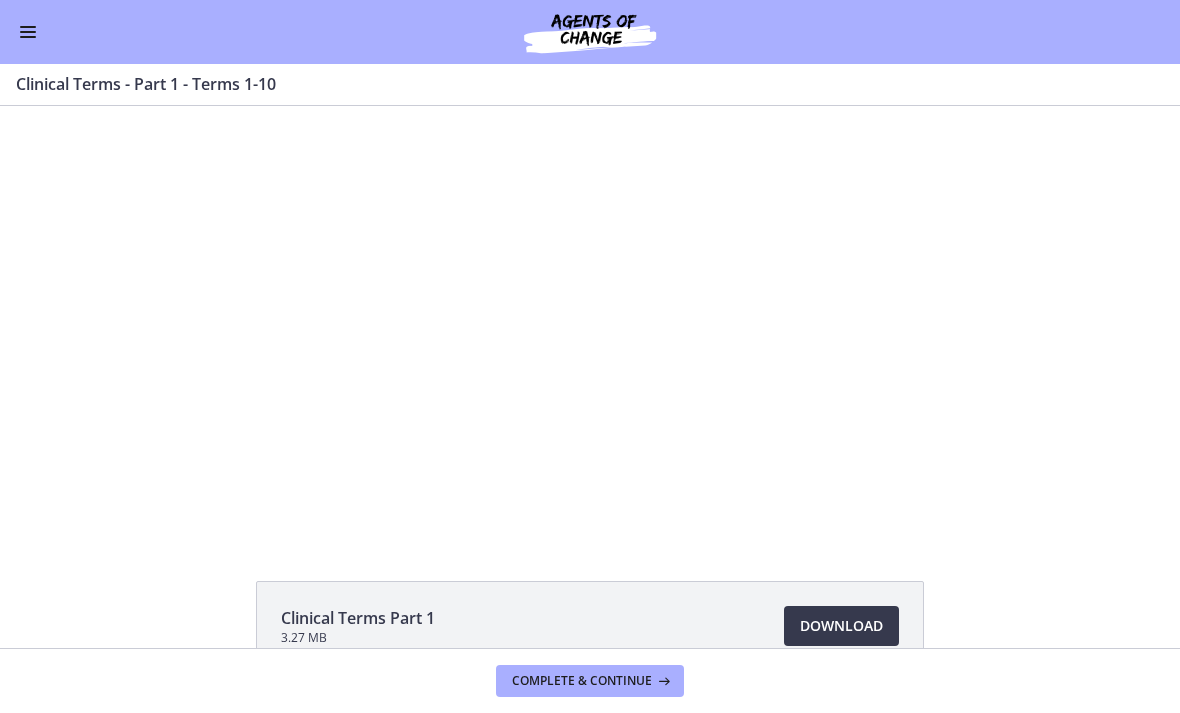 click on "Go to Dashboard" at bounding box center [590, 32] 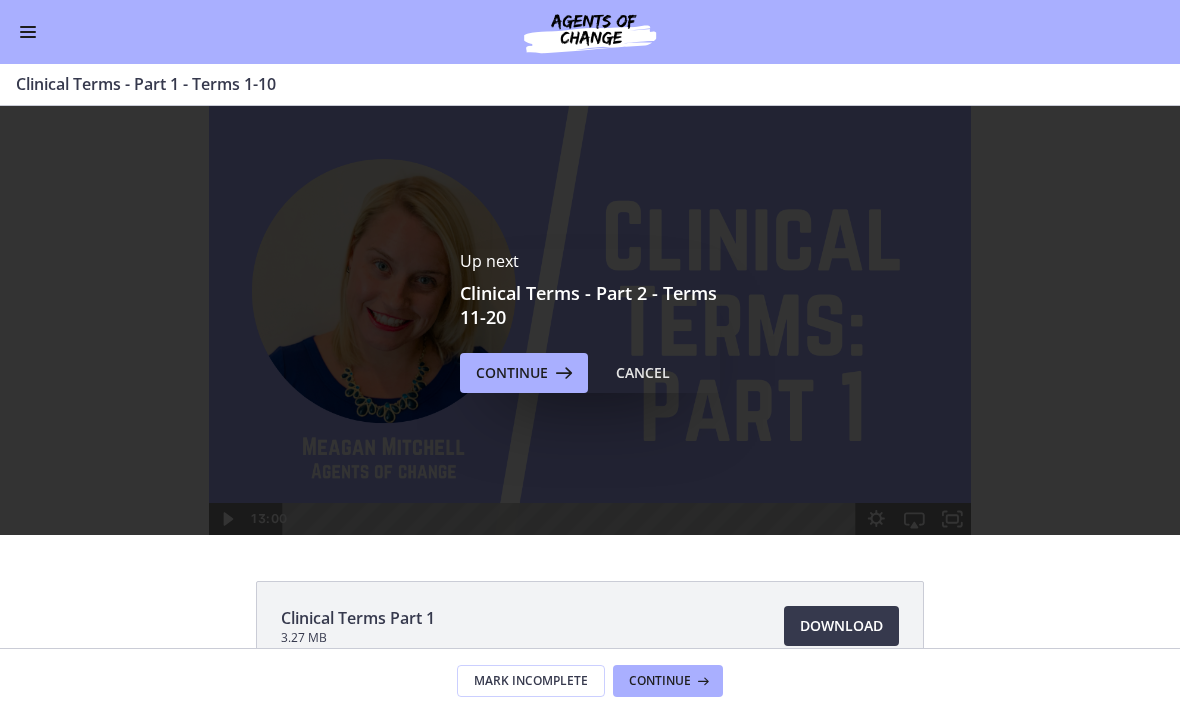 scroll, scrollTop: 0, scrollLeft: 0, axis: both 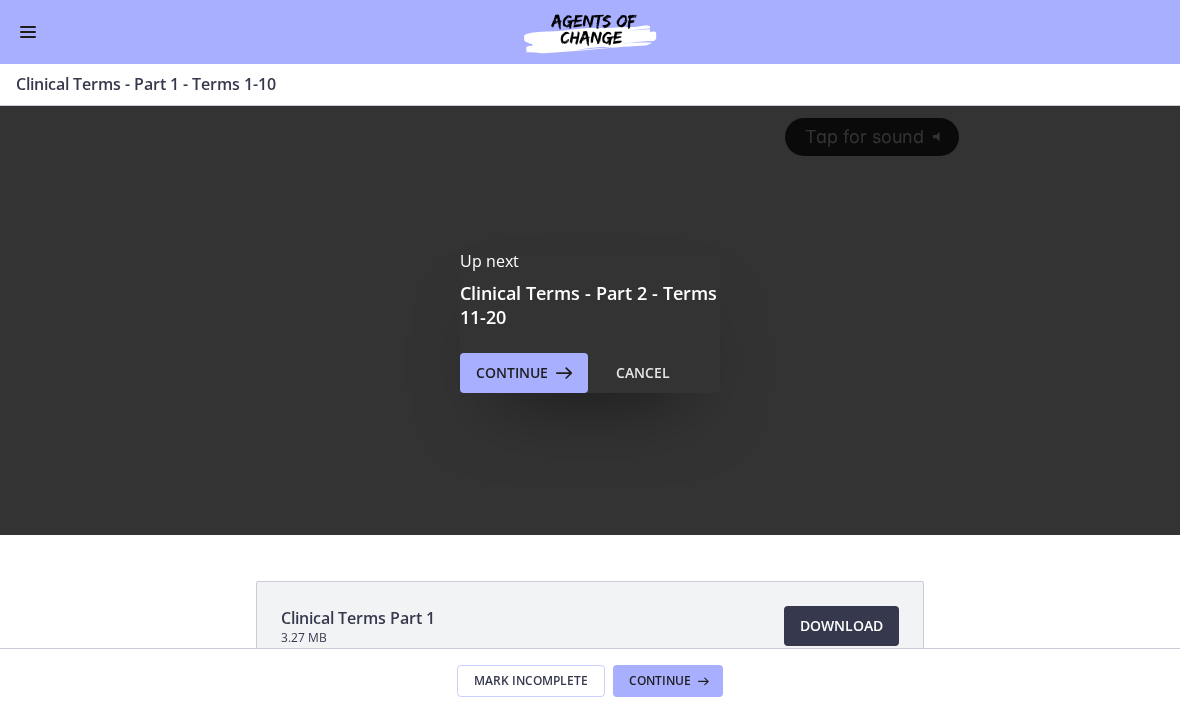 click on "Download
Opens in a new window" at bounding box center (841, 626) 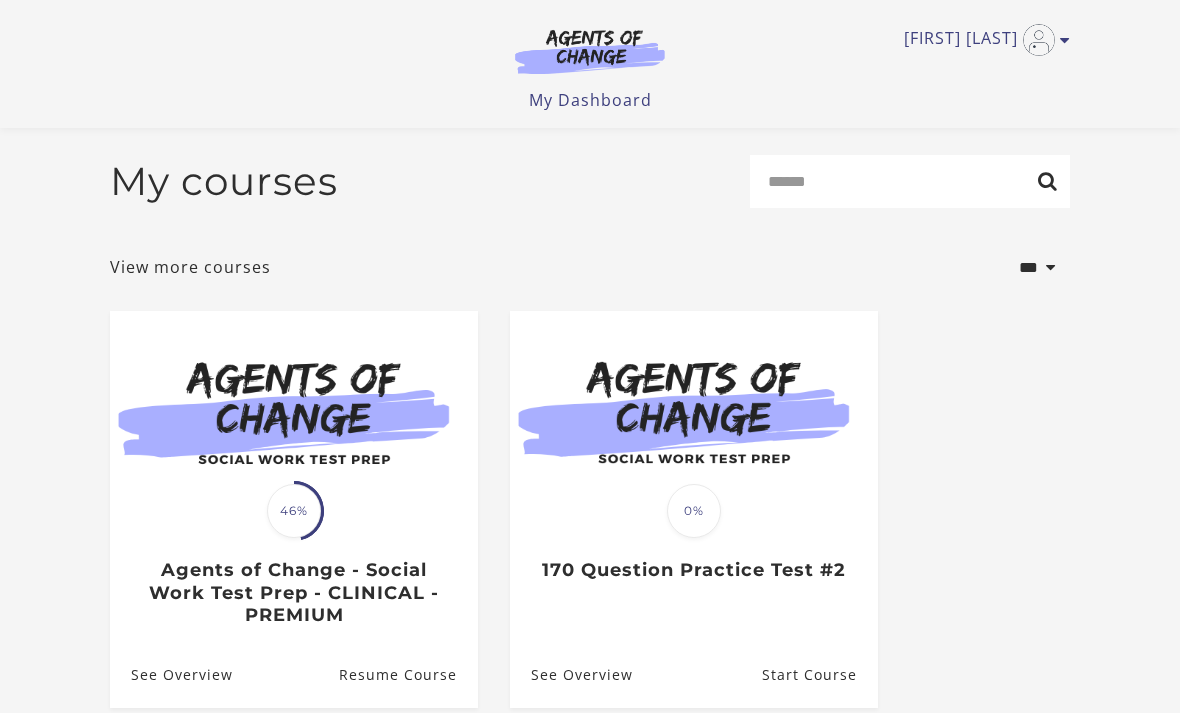 scroll, scrollTop: 207, scrollLeft: 0, axis: vertical 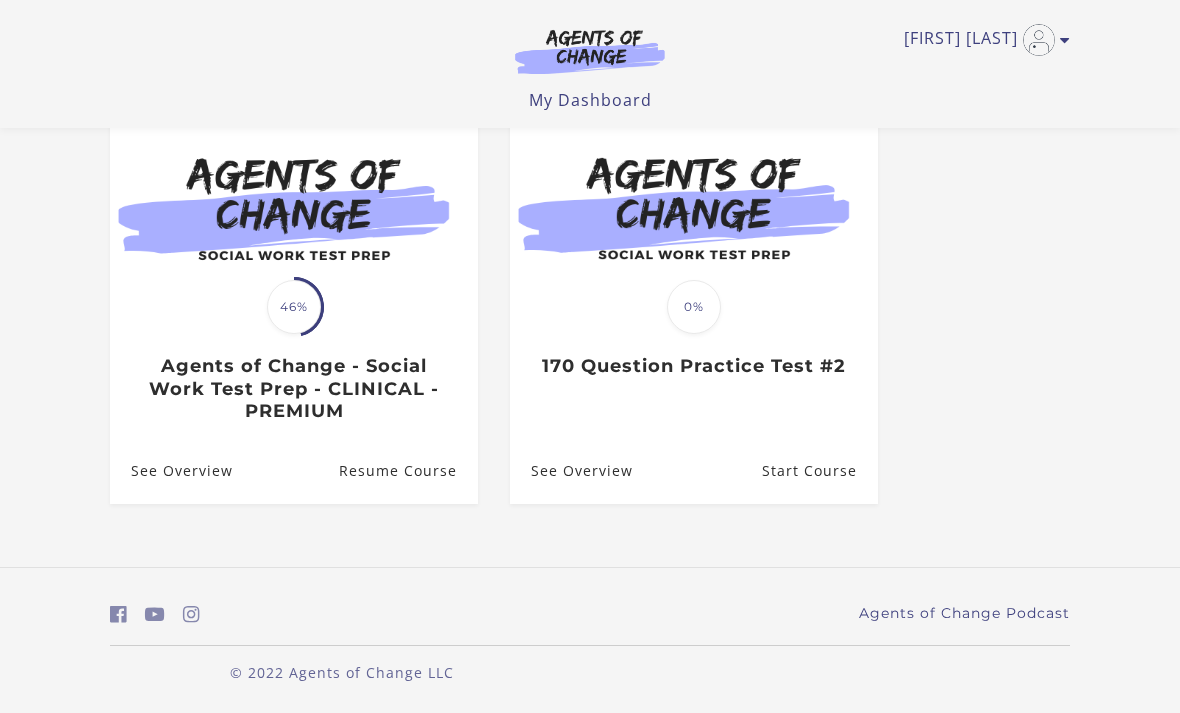 click on "Resume Course" at bounding box center [408, 470] 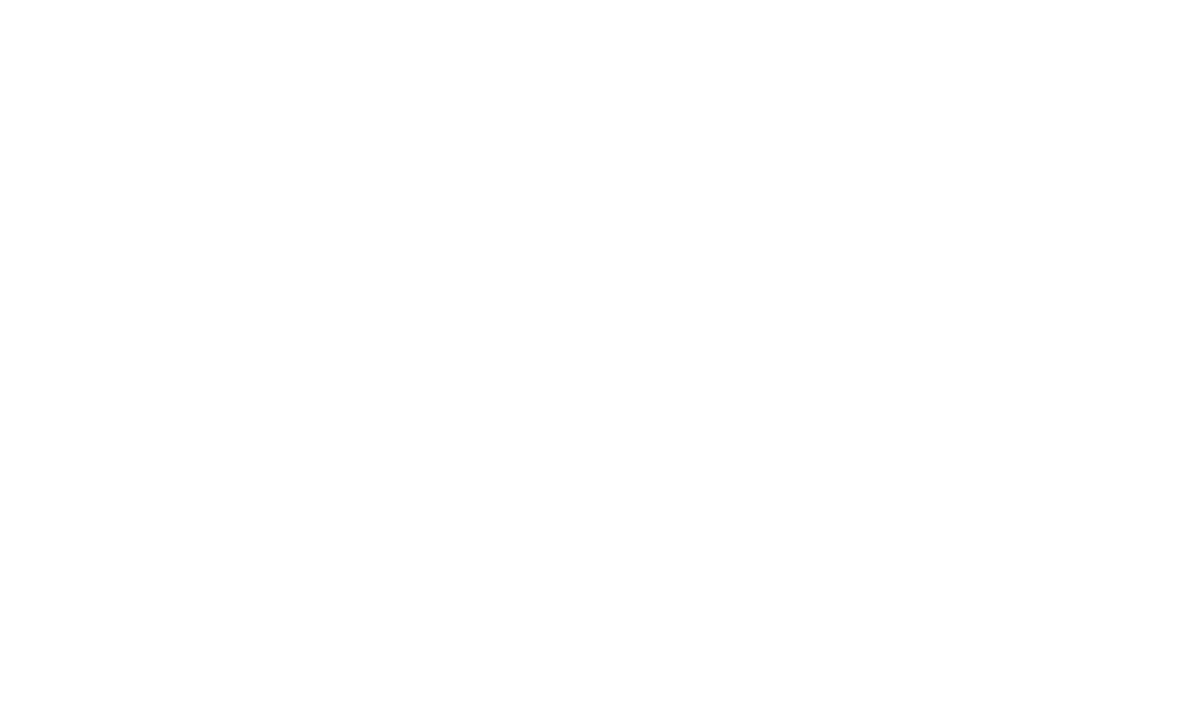 scroll, scrollTop: 0, scrollLeft: 0, axis: both 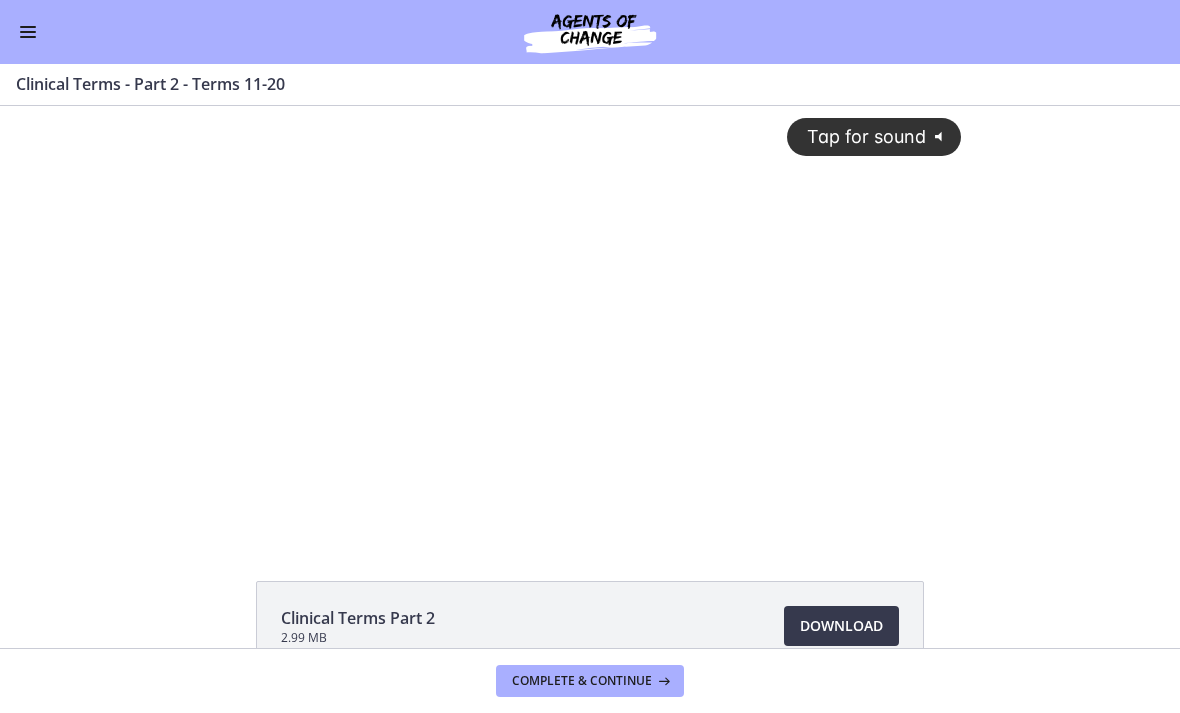 click on "Download
Opens in a new window" at bounding box center [841, 626] 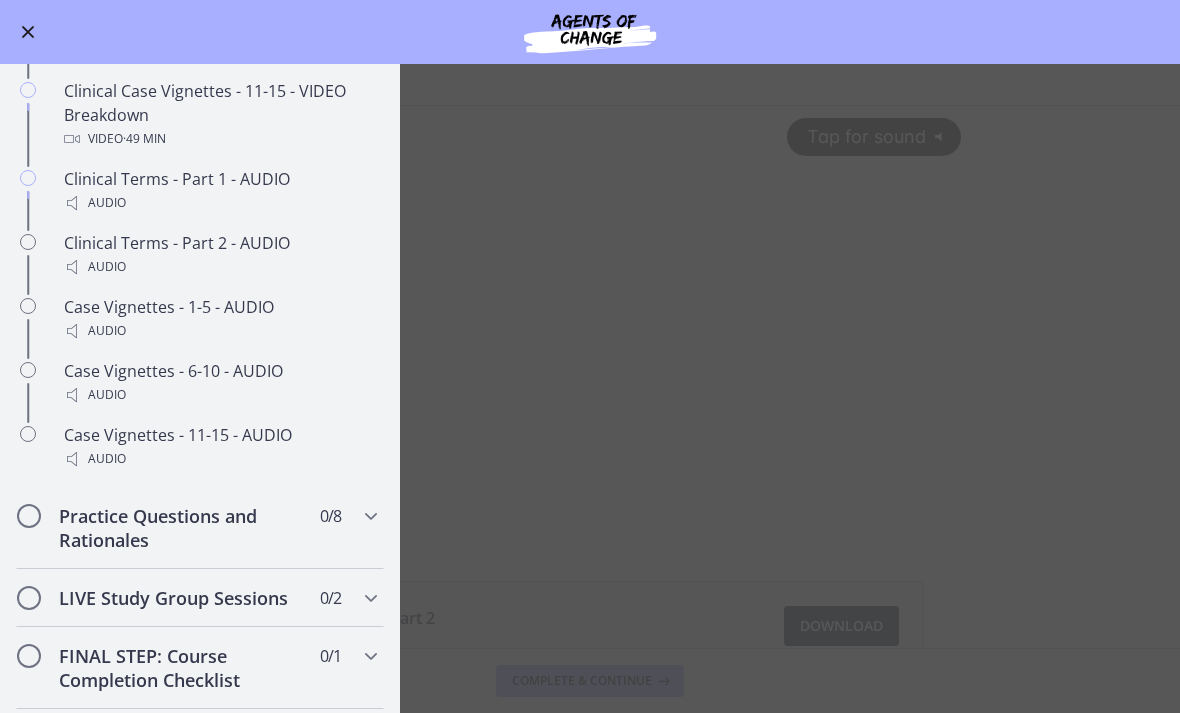 scroll, scrollTop: 1422, scrollLeft: 0, axis: vertical 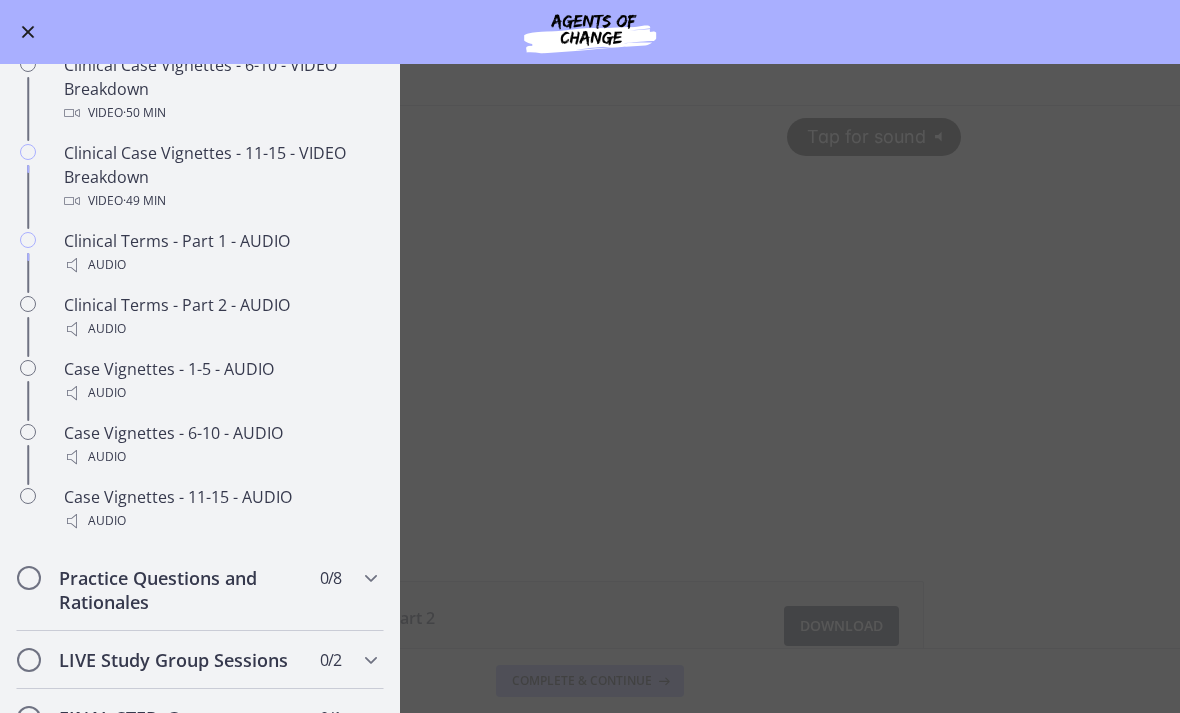 click on "Clinical Terms - Part 1 - AUDIO
Audio" at bounding box center (220, 253) 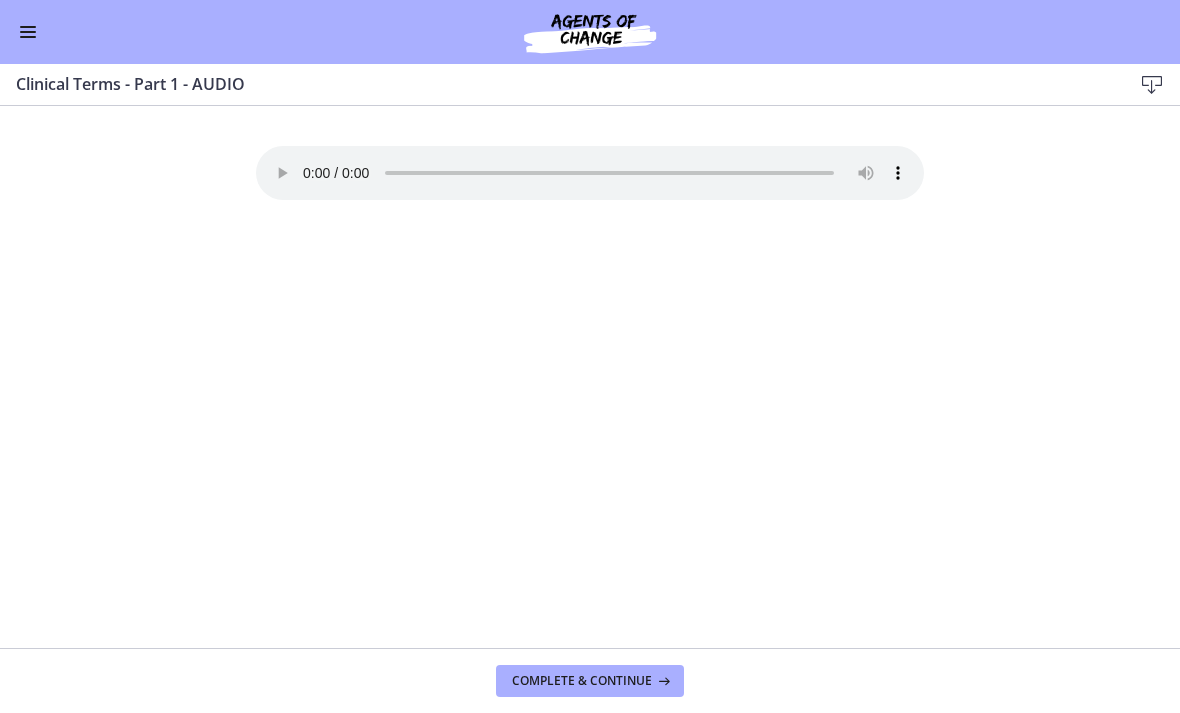 click at bounding box center [28, 32] 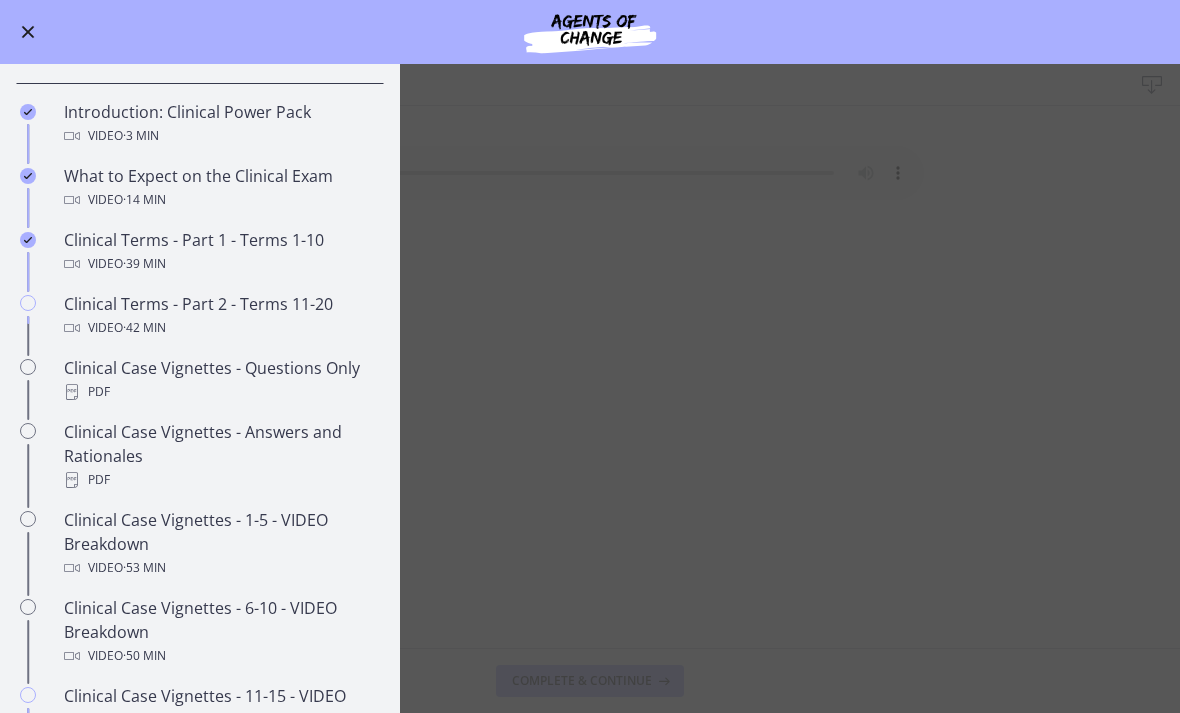 scroll, scrollTop: 872, scrollLeft: 0, axis: vertical 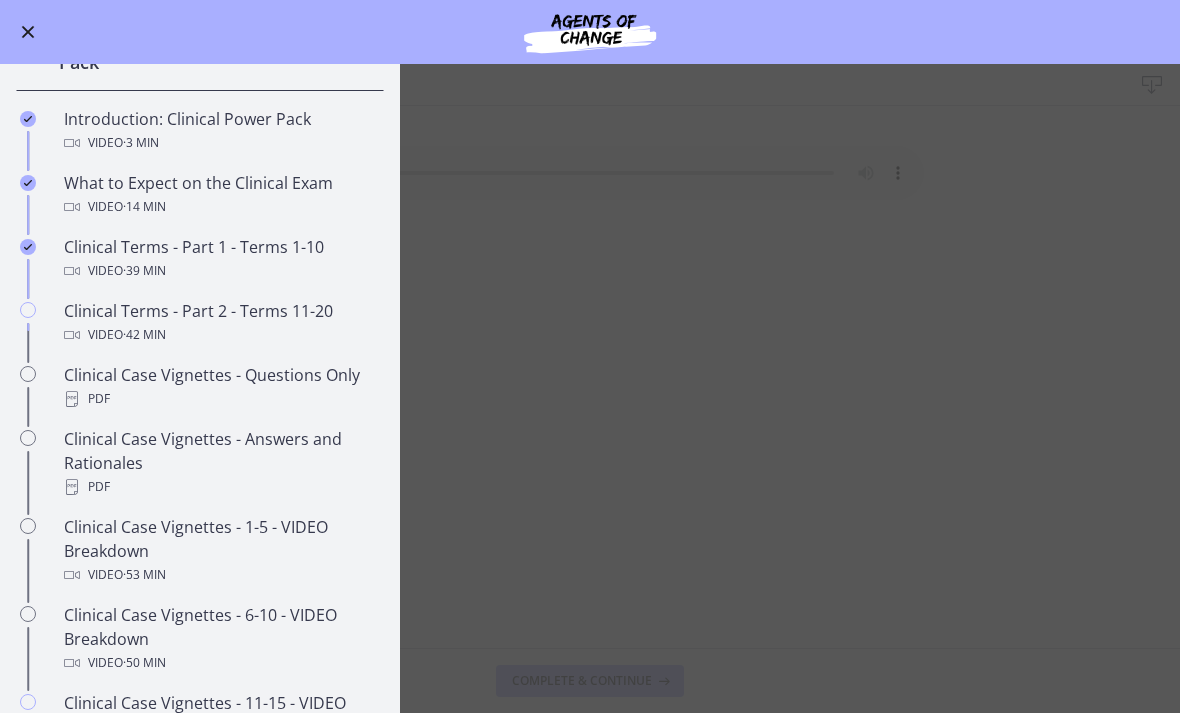 click on "·  39 min" at bounding box center [144, 271] 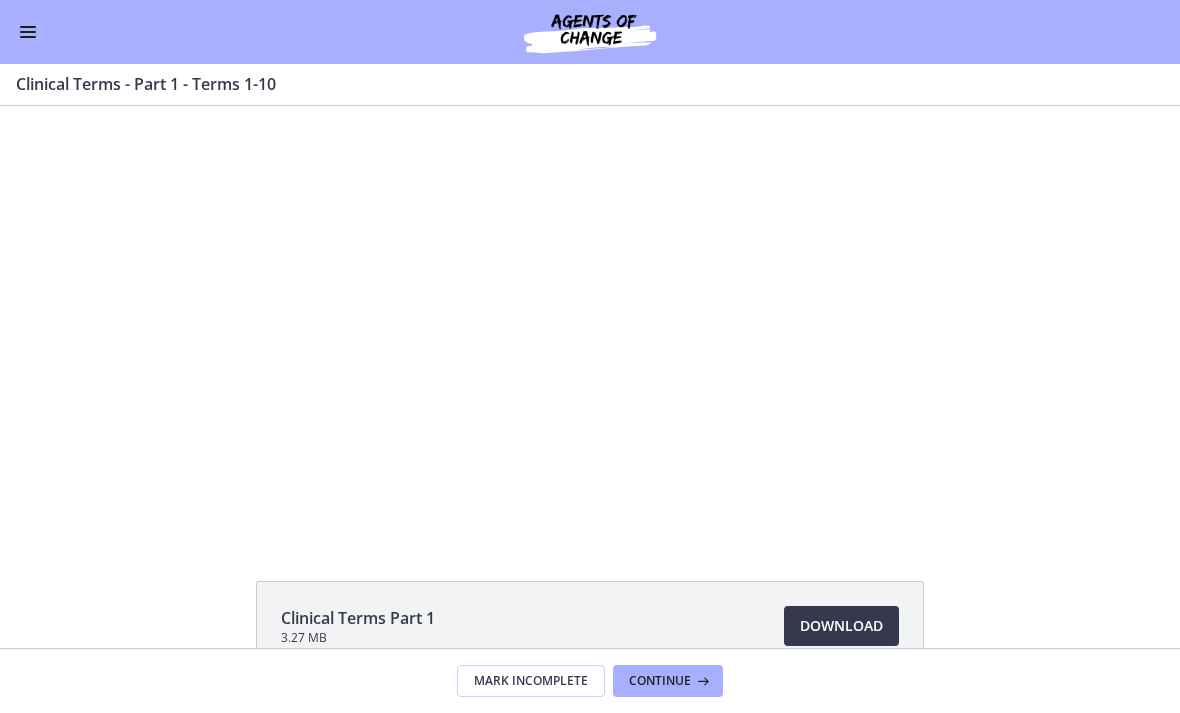 scroll, scrollTop: 0, scrollLeft: 0, axis: both 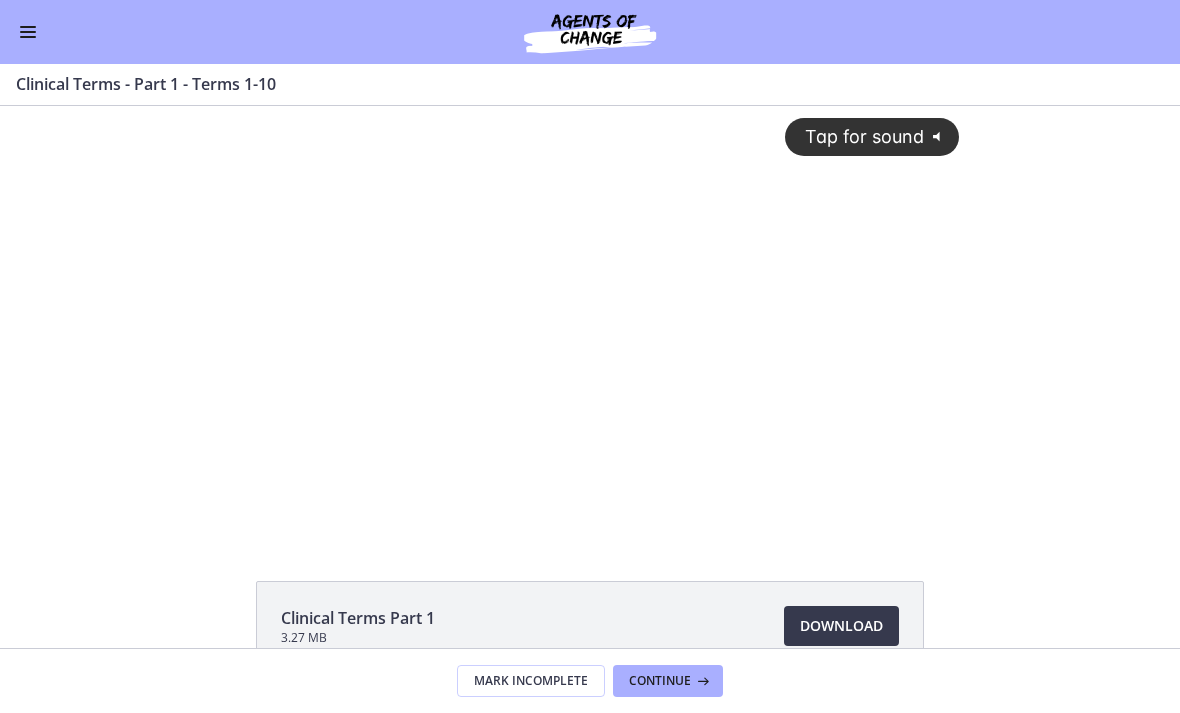 click on "Download
Opens in a new window" at bounding box center (841, 626) 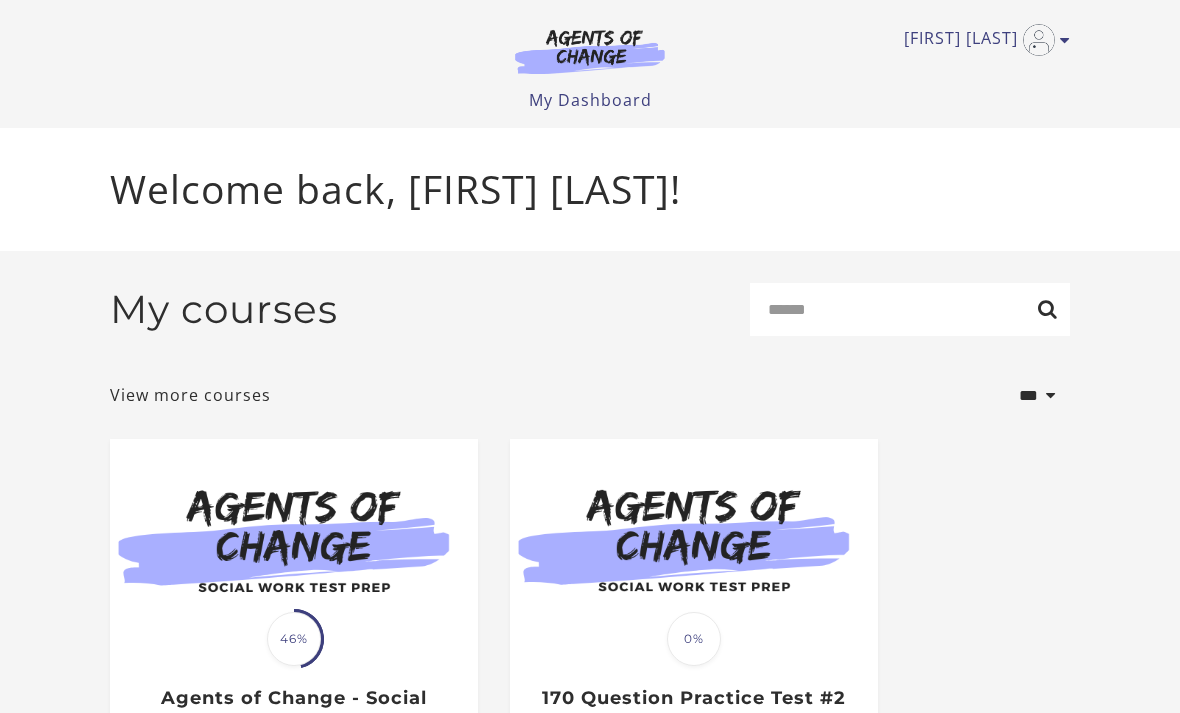 scroll, scrollTop: 0, scrollLeft: 0, axis: both 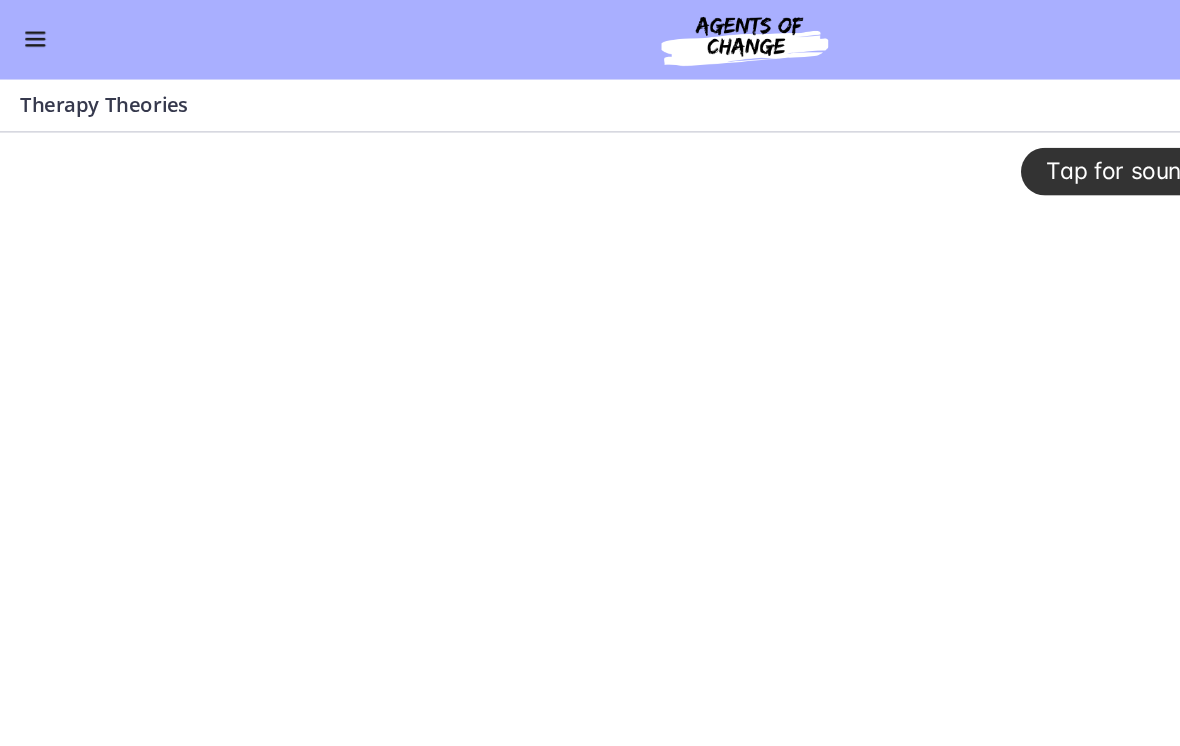 click on "Go to Dashboard" at bounding box center [590, 32] 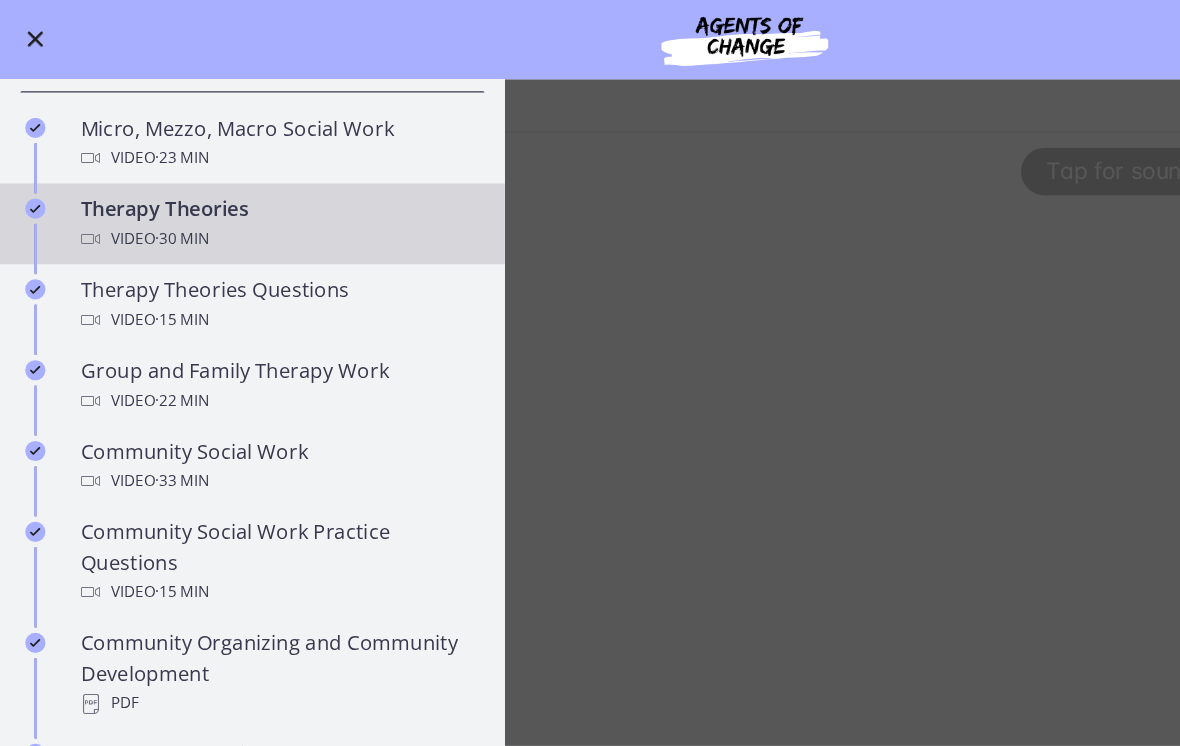 scroll, scrollTop: 995, scrollLeft: 0, axis: vertical 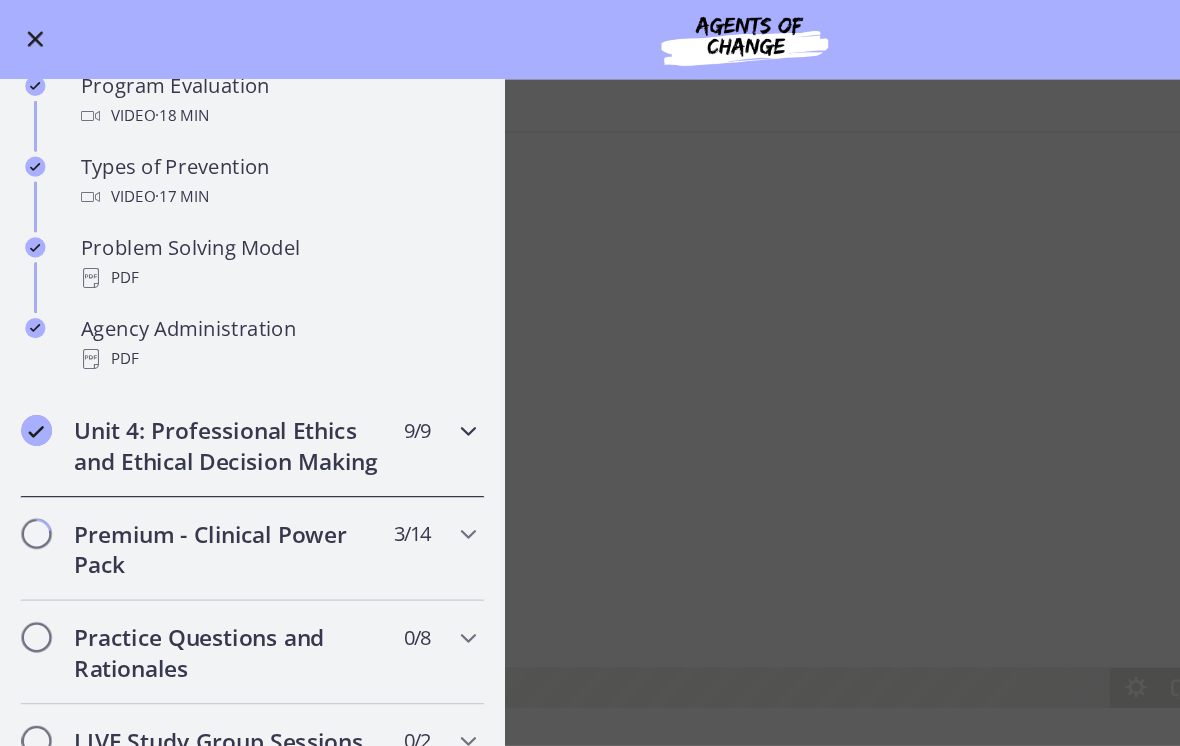 click on "Unit 4: Professional Ethics and Ethical Decision Making" at bounding box center [181, 354] 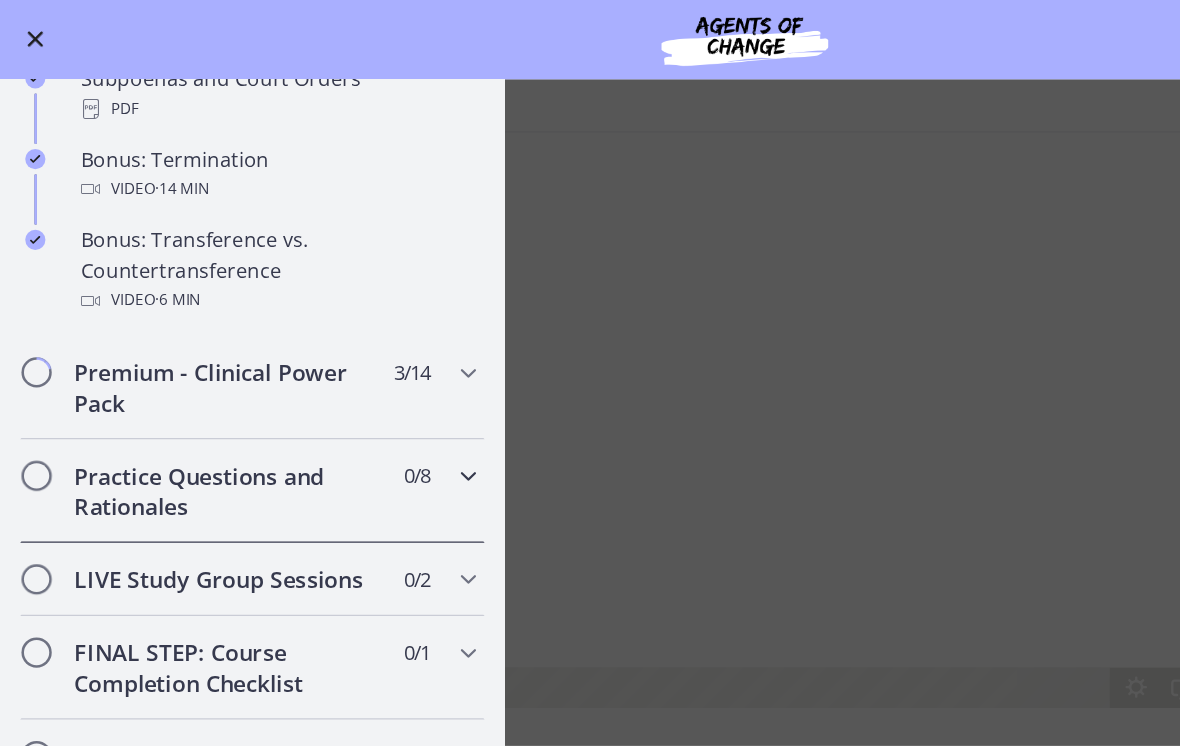 click on "Practice Questions and Rationales" at bounding box center (181, 390) 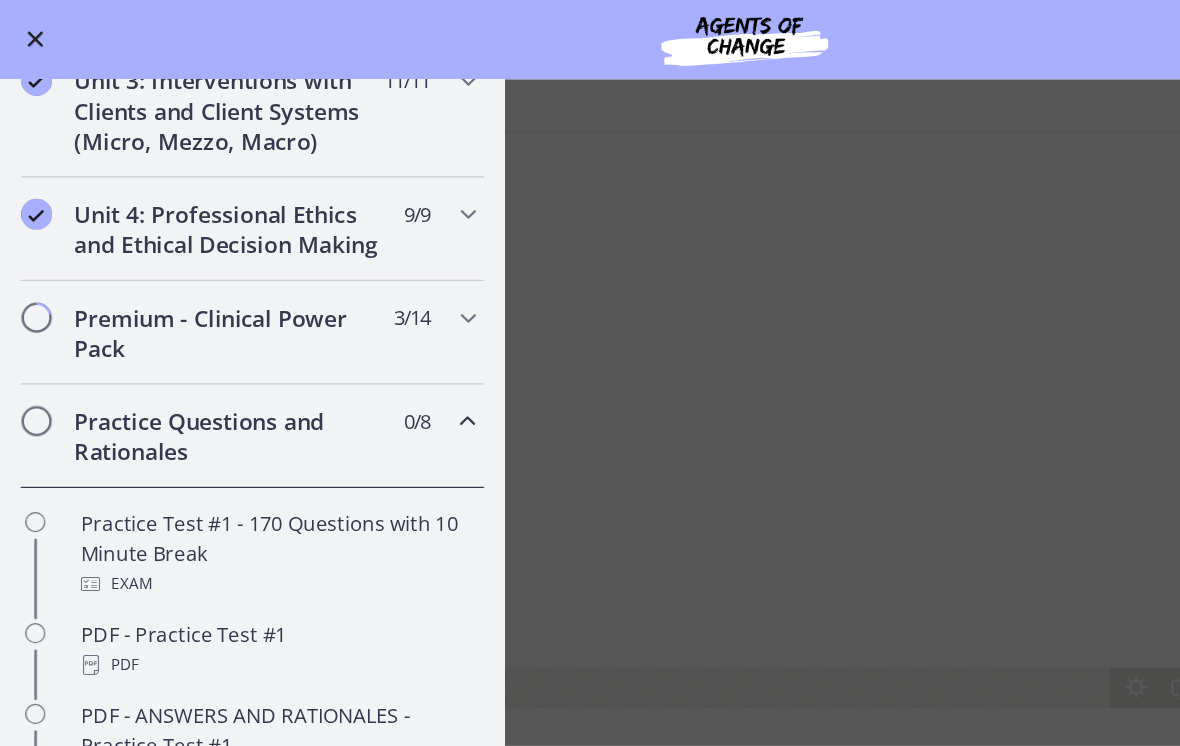scroll, scrollTop: 657, scrollLeft: 0, axis: vertical 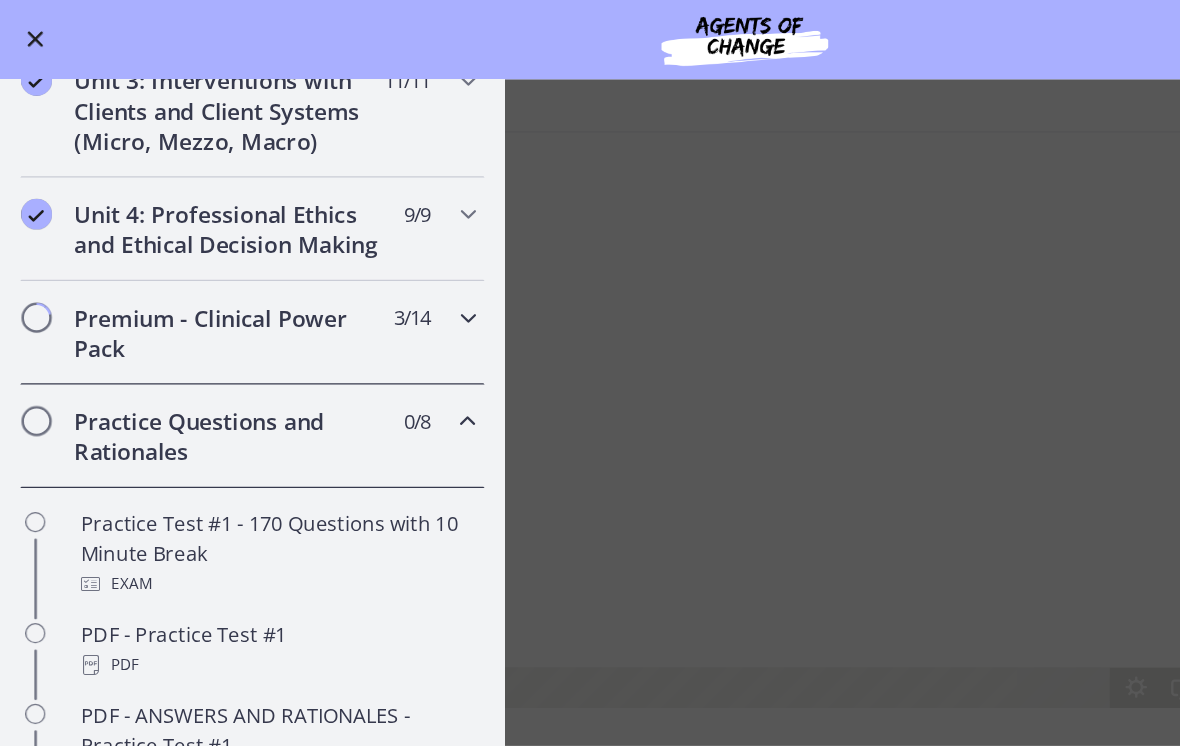 click on "Premium - Clinical Power Pack" at bounding box center [181, 265] 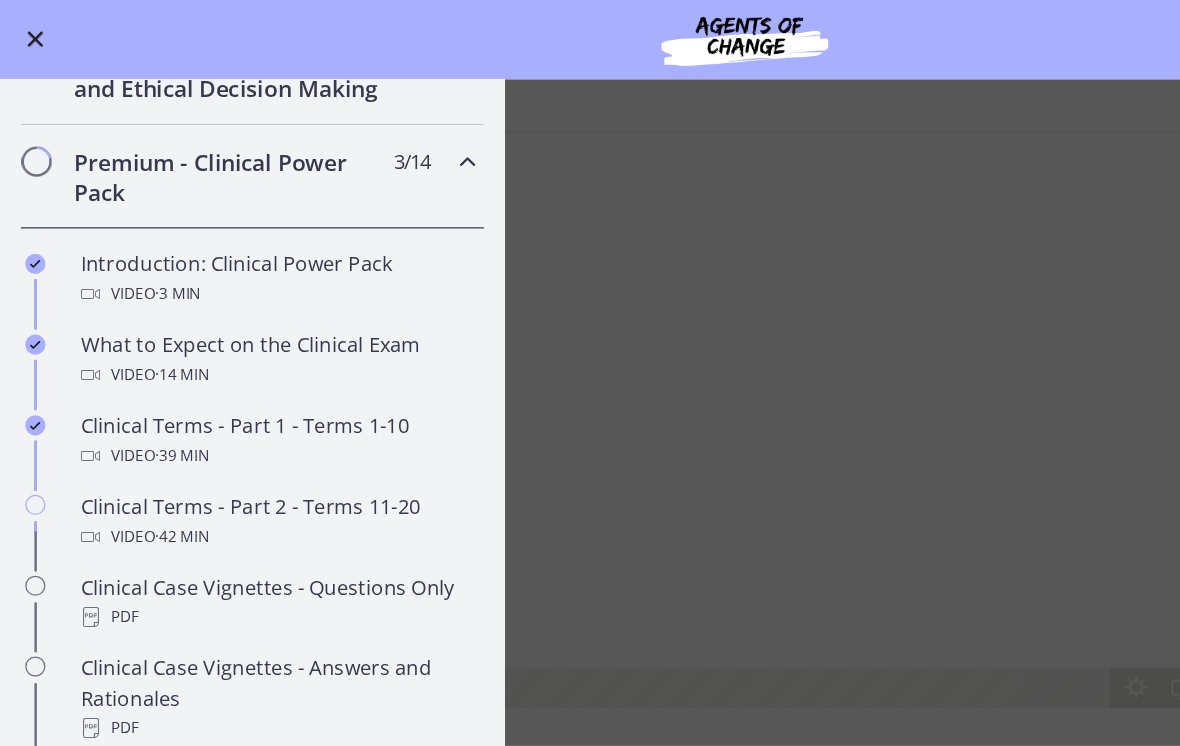 scroll, scrollTop: 805, scrollLeft: 0, axis: vertical 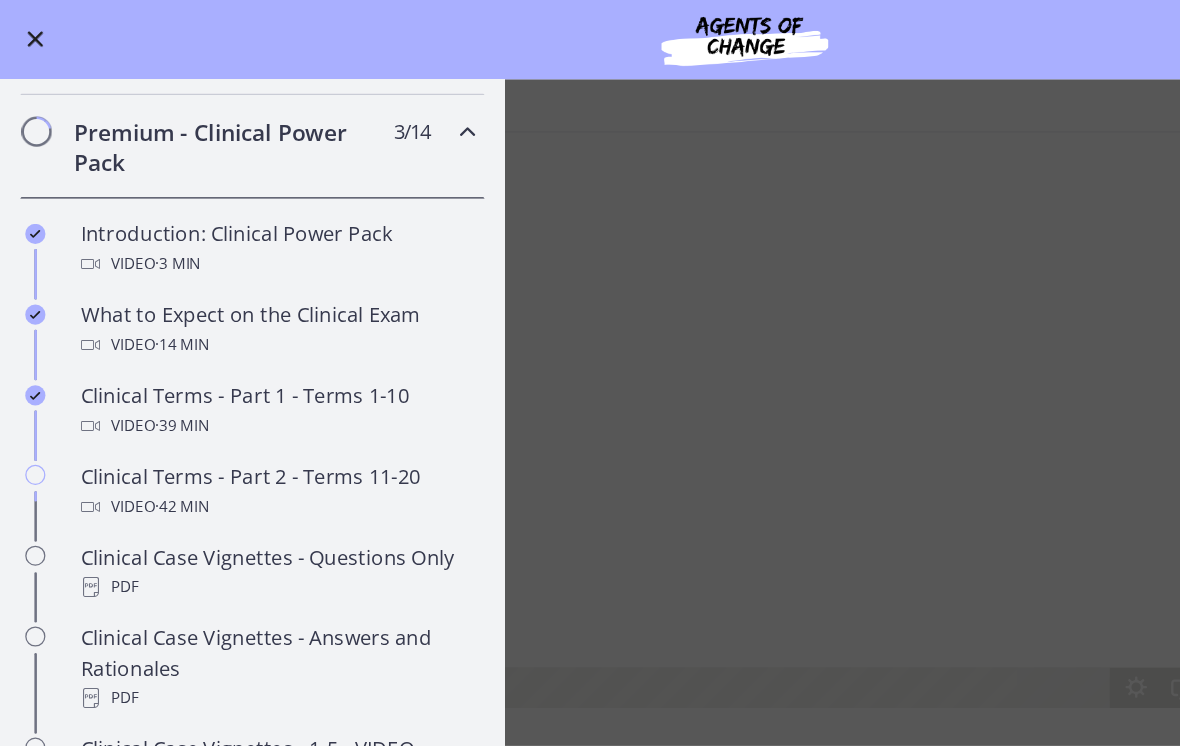 click on "Clinical Terms - Part 1 - Terms 1-10
Video
·  39 min" at bounding box center [220, 326] 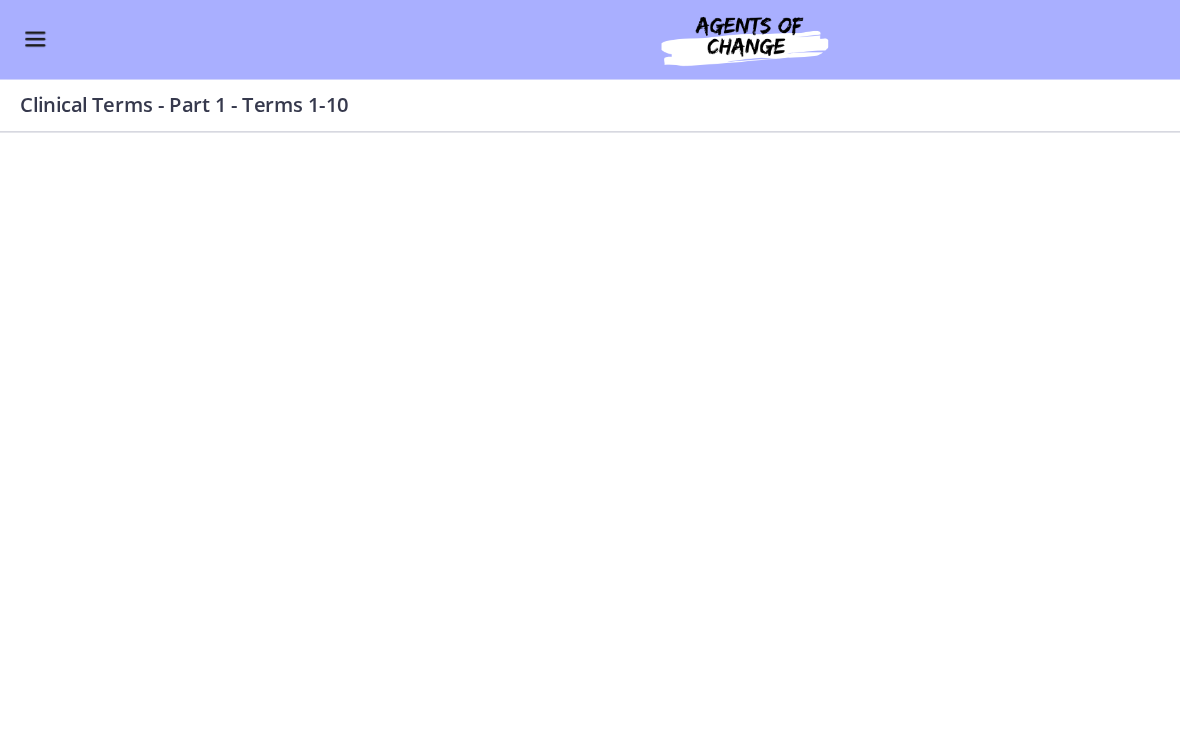 scroll, scrollTop: 0, scrollLeft: 0, axis: both 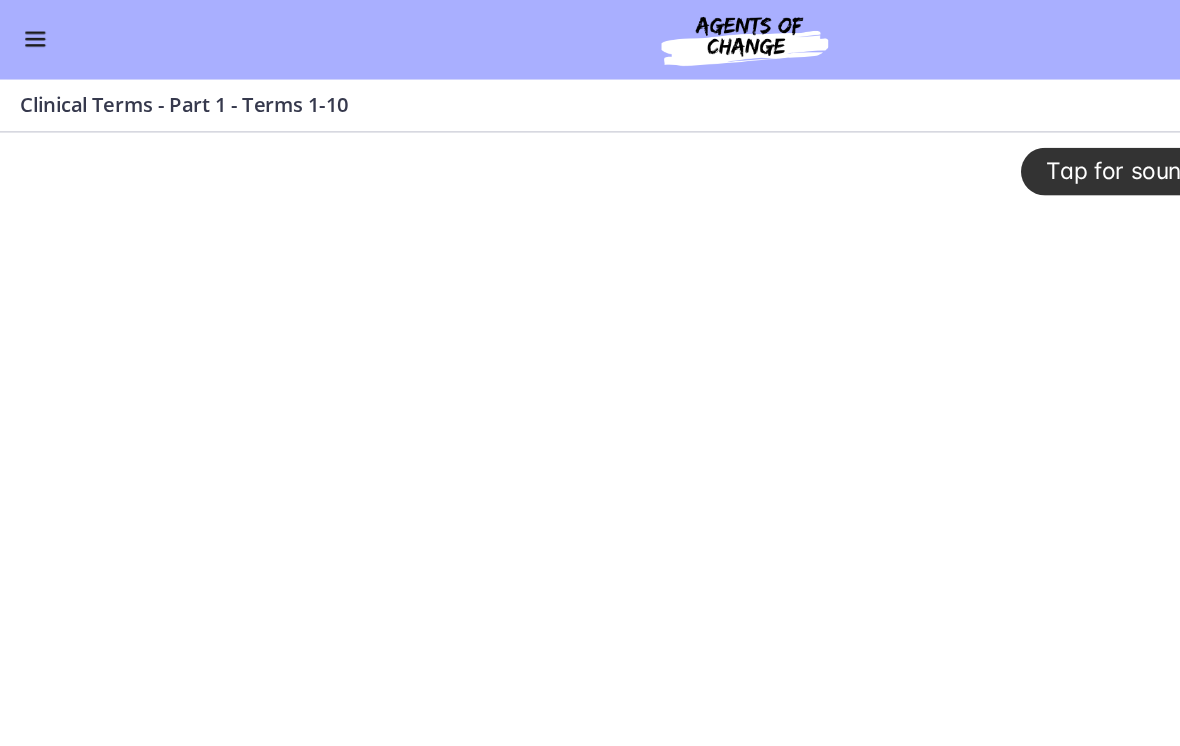 click on "Tap for sound
@keyframes VOLUME_SMALL_WAVE_FLASH {
0% { opacity: 0; }
33% { opacity: 1; }
66% { opacity: 1; }
100% { opacity: 0; }
}
@keyframes VOLUME_LARGE_WAVE_FLASH {
0% { opacity: 0; }
33% { opacity: 1; }
66% { opacity: 1; }
100% { opacity: 0; }
}
.volume__small-wave {
animation: VOLUME_SMALL_WAVE_FLASH 2s infinite;
opacity: 0;
}
.volume__large-wave {
animation: VOLUME_LARGE_WAVE_FLASH 2s infinite .3s;
opacity: 0;
}" at bounding box center (590, 344) 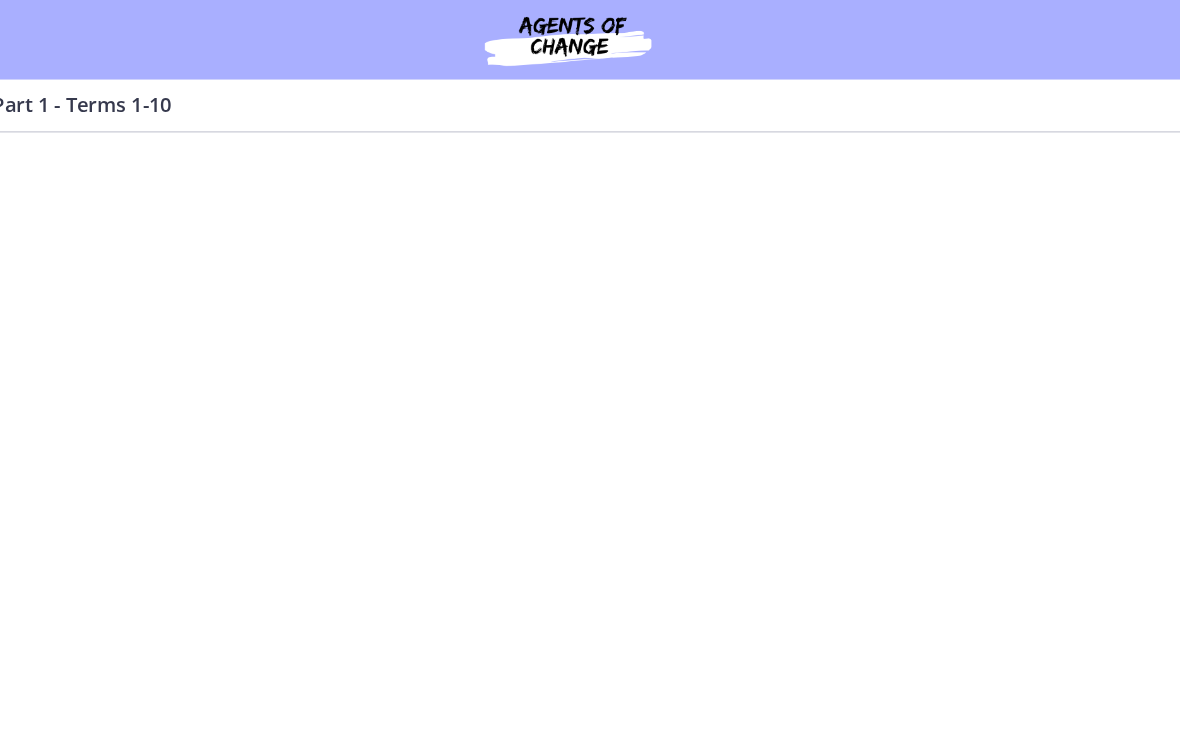 click 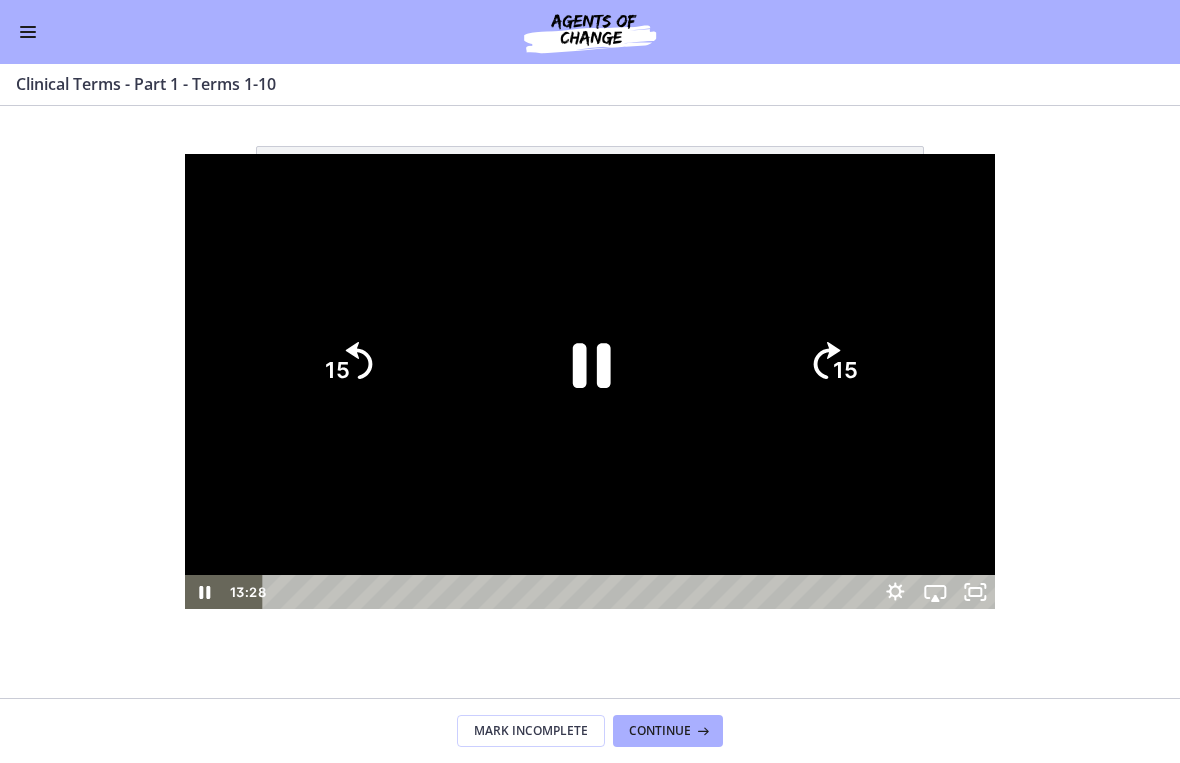 click 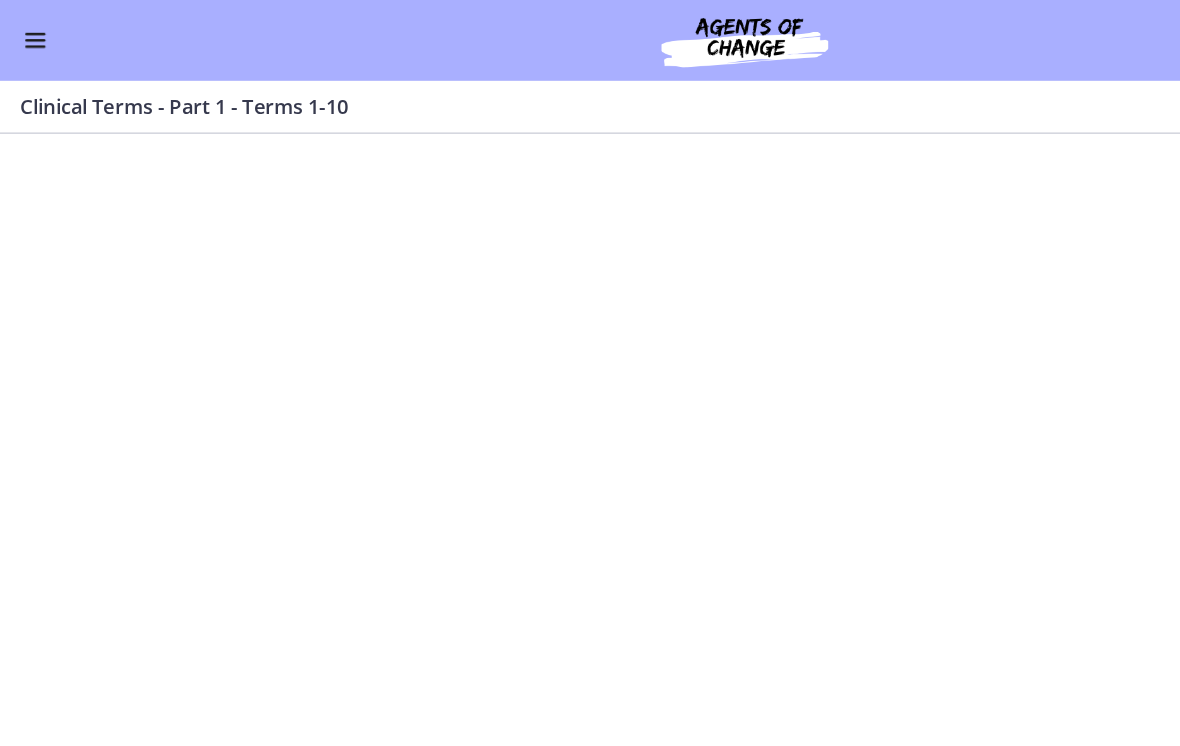 click at bounding box center (28, 32) 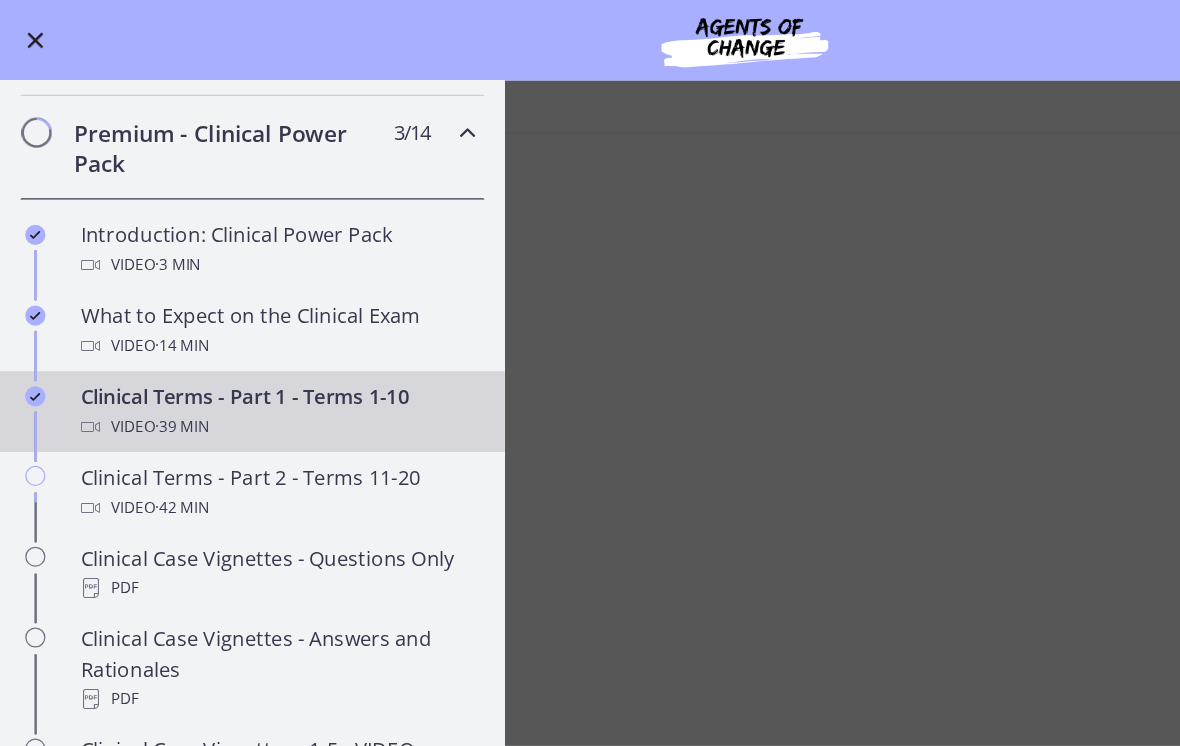 click on "Video
·  42 min" at bounding box center (220, 402) 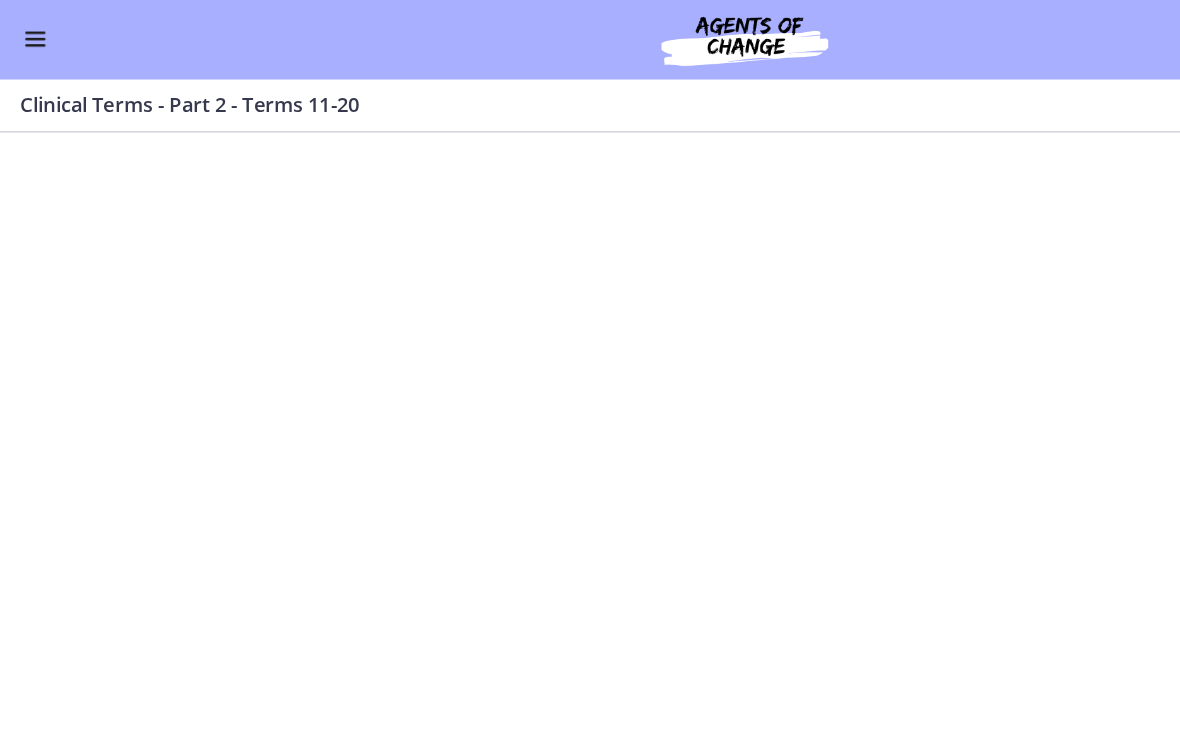 scroll, scrollTop: 0, scrollLeft: 0, axis: both 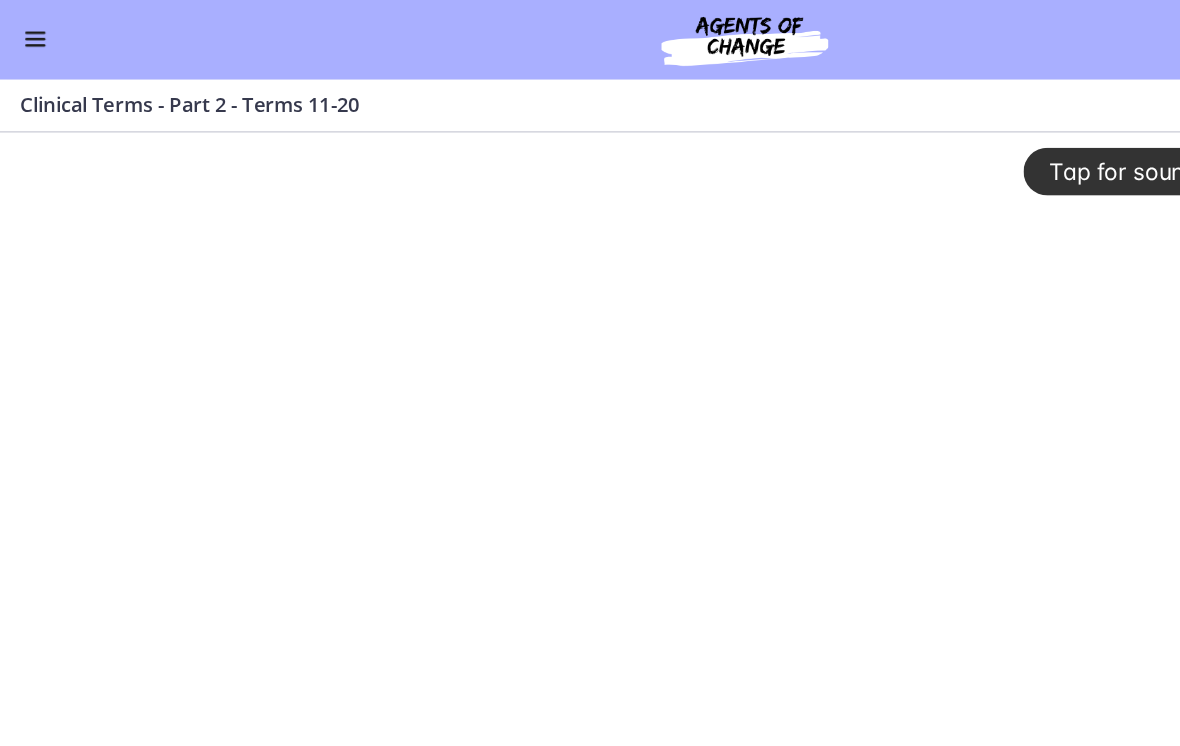 click on "Tap for sound" at bounding box center (881, 162) 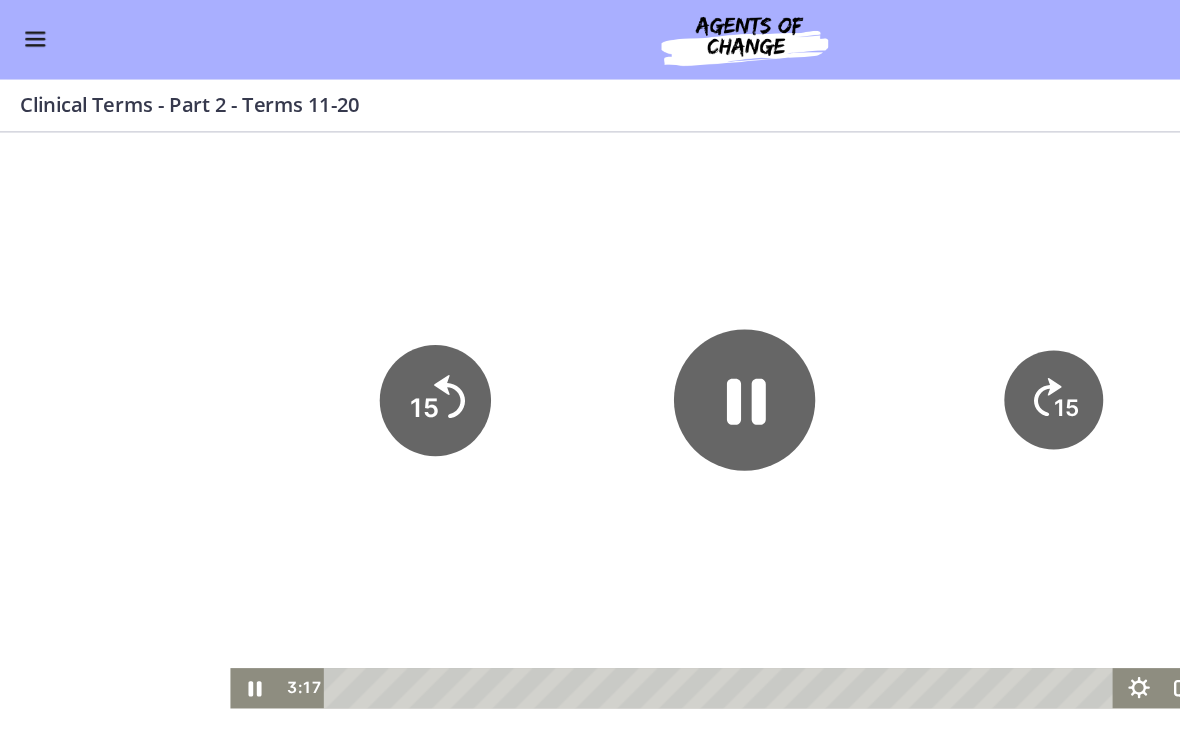 click on "15" 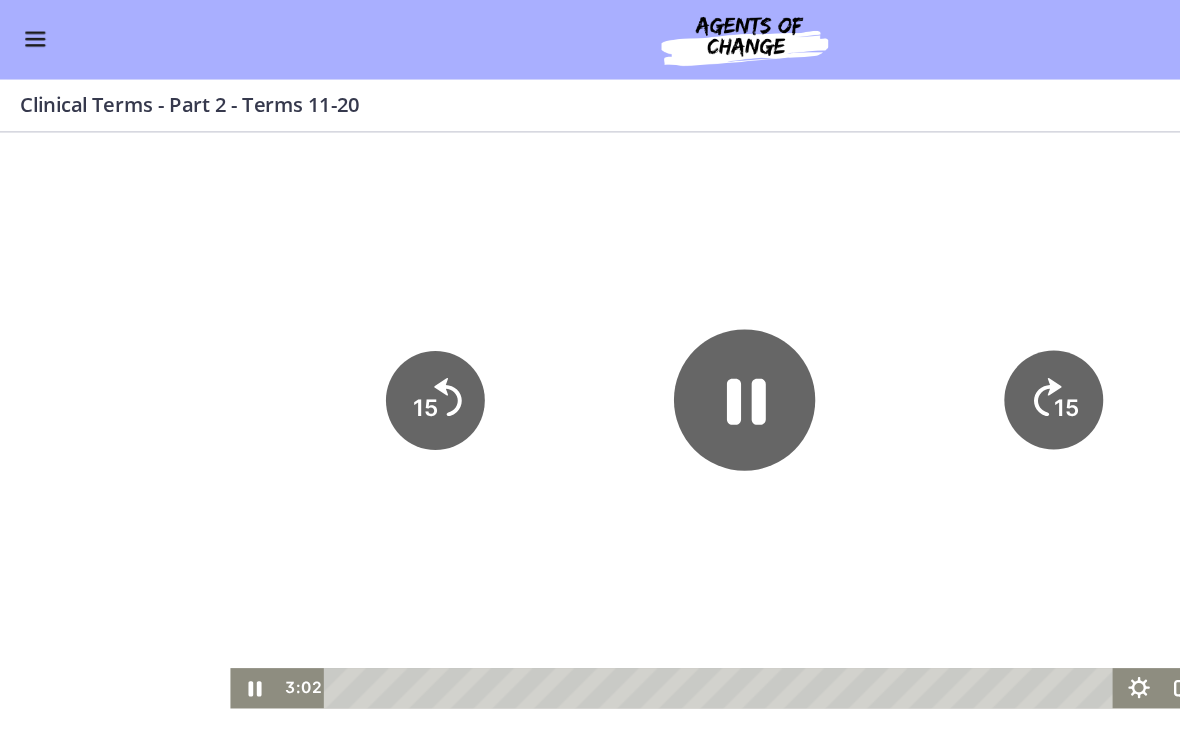 click on "15" 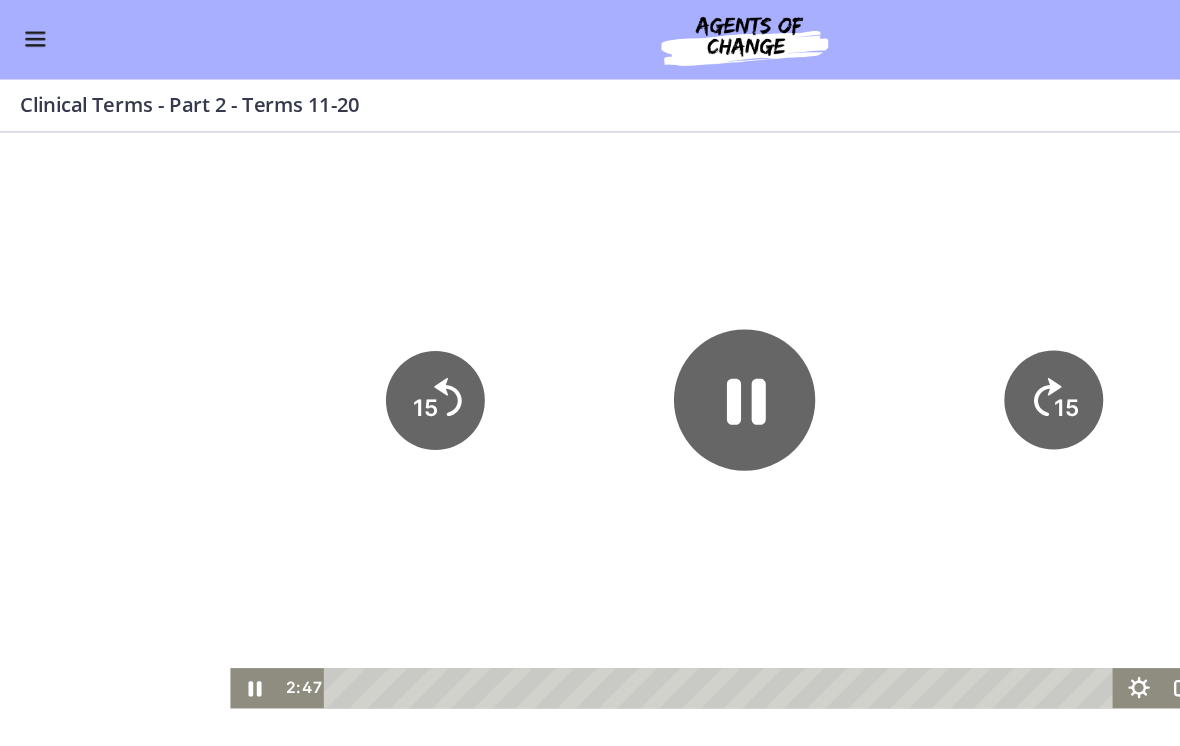 click 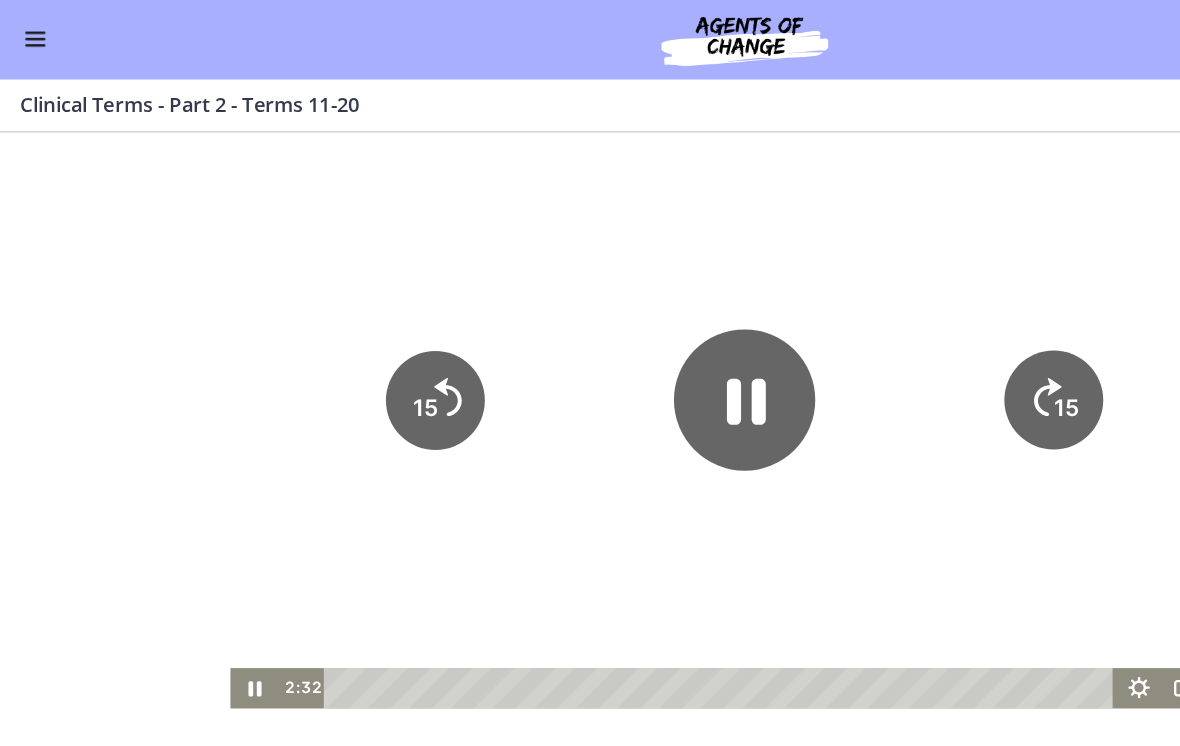 click on "15" 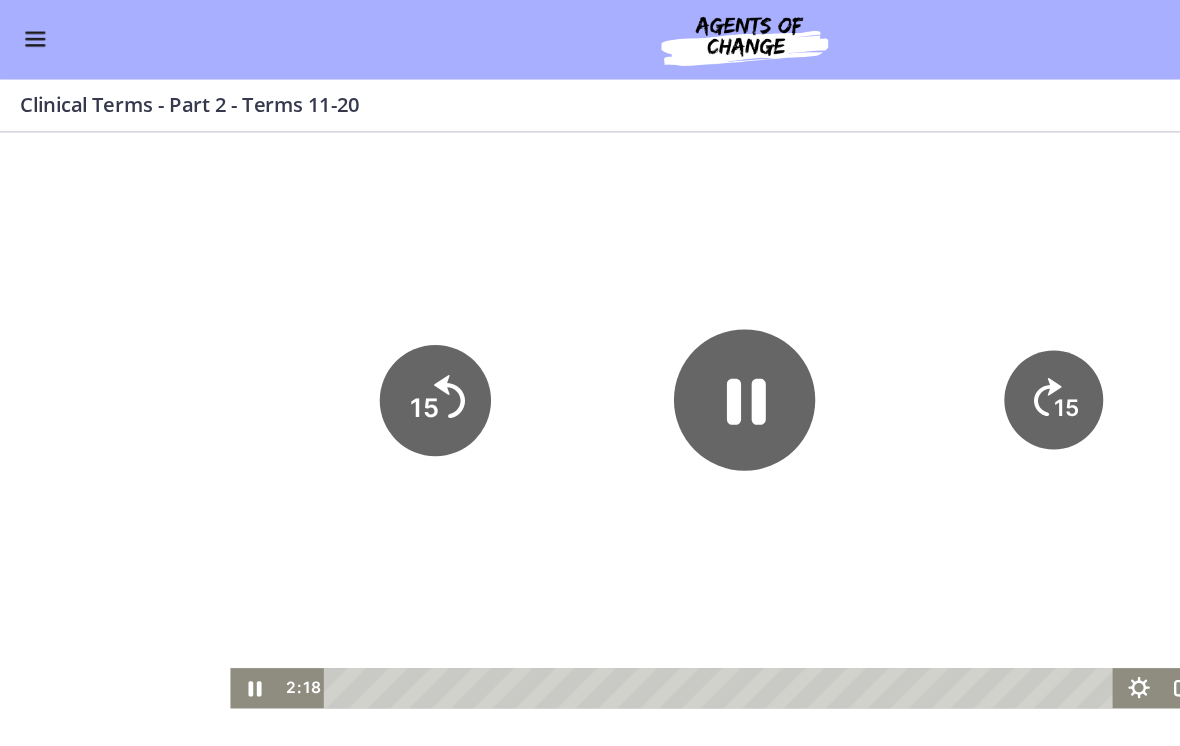 click on "15" 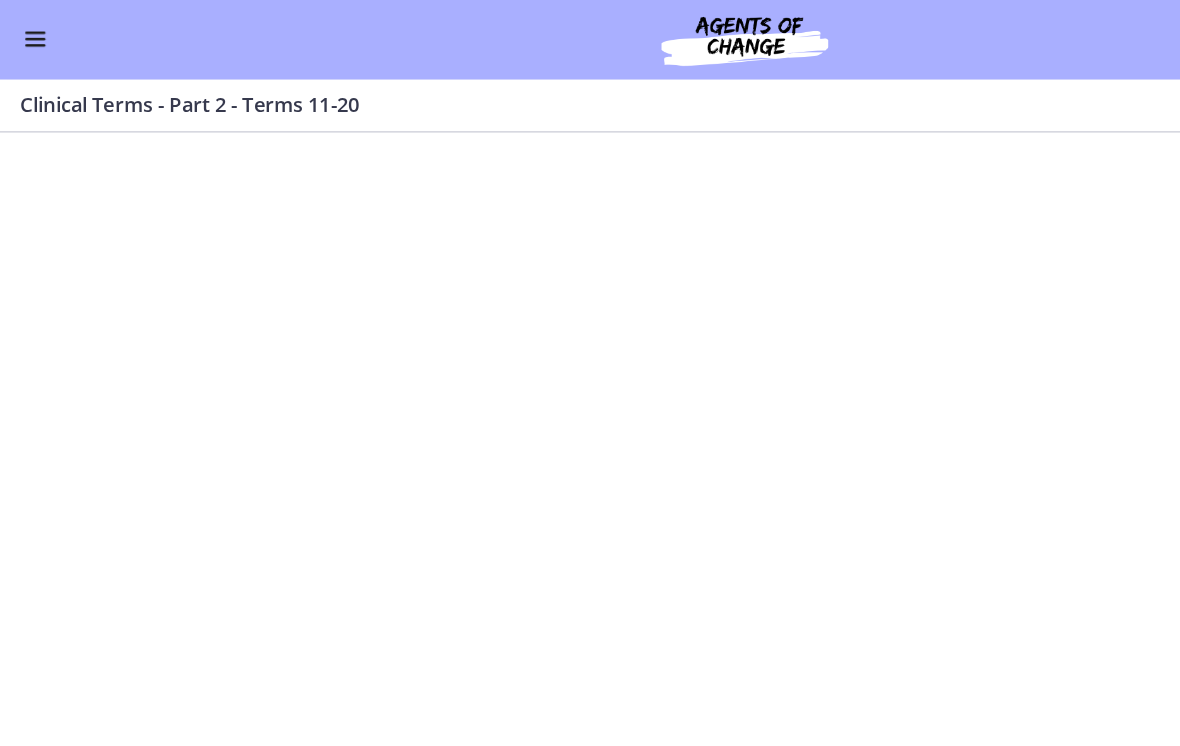 click at bounding box center [589, 360] 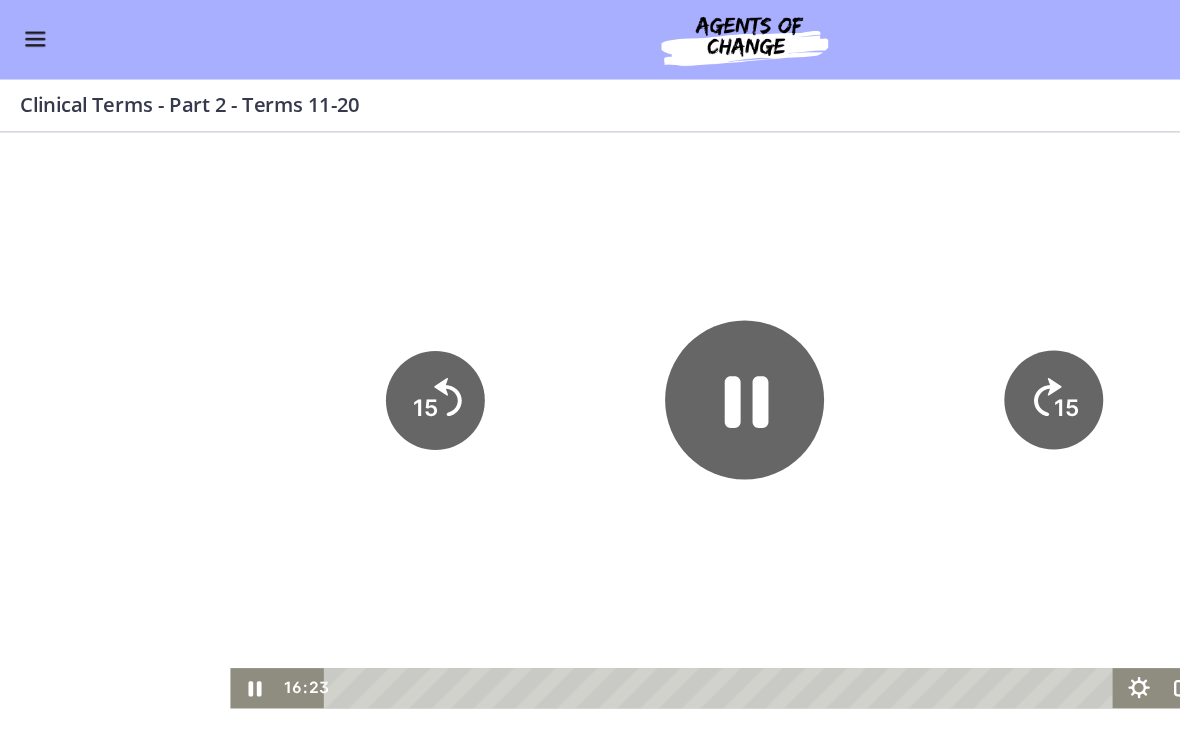 click 